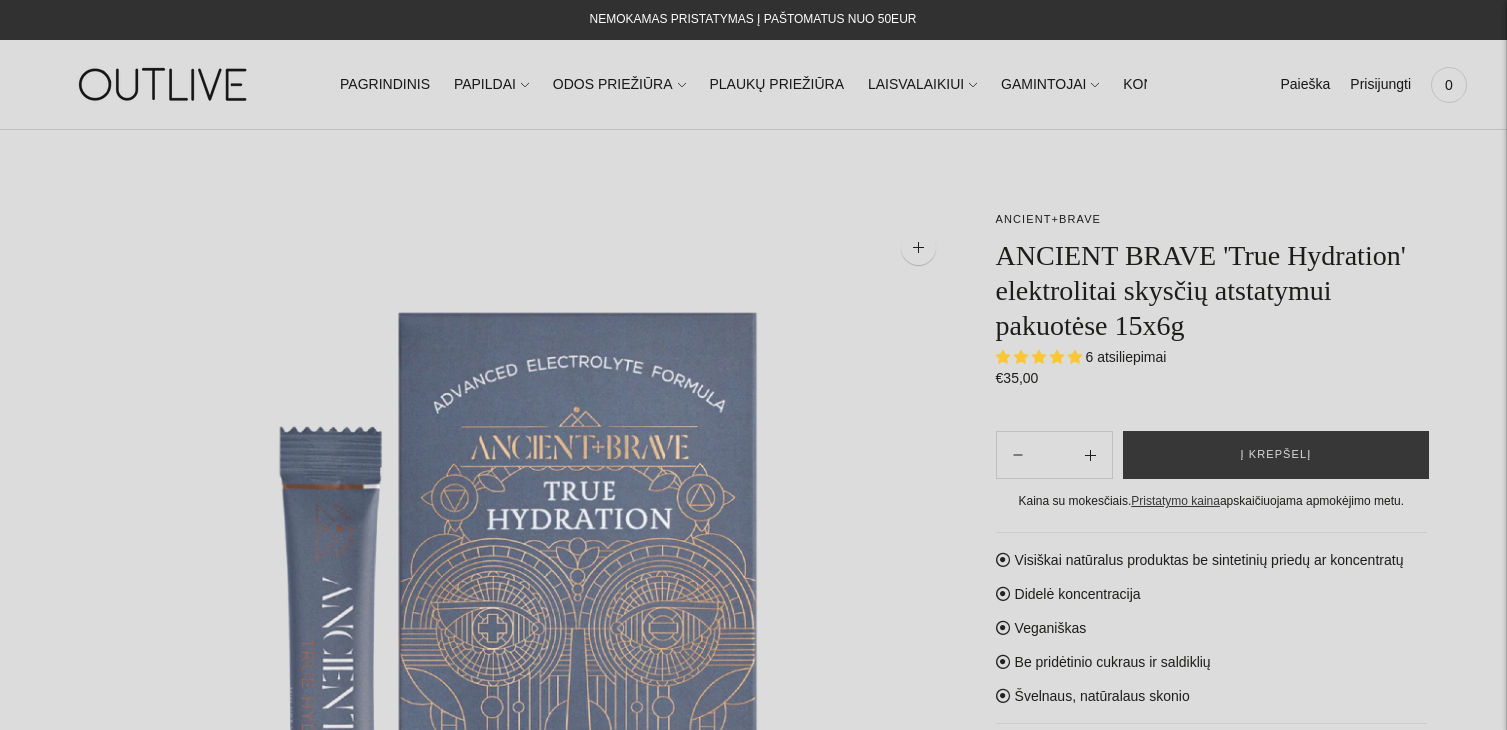 scroll, scrollTop: 0, scrollLeft: 0, axis: both 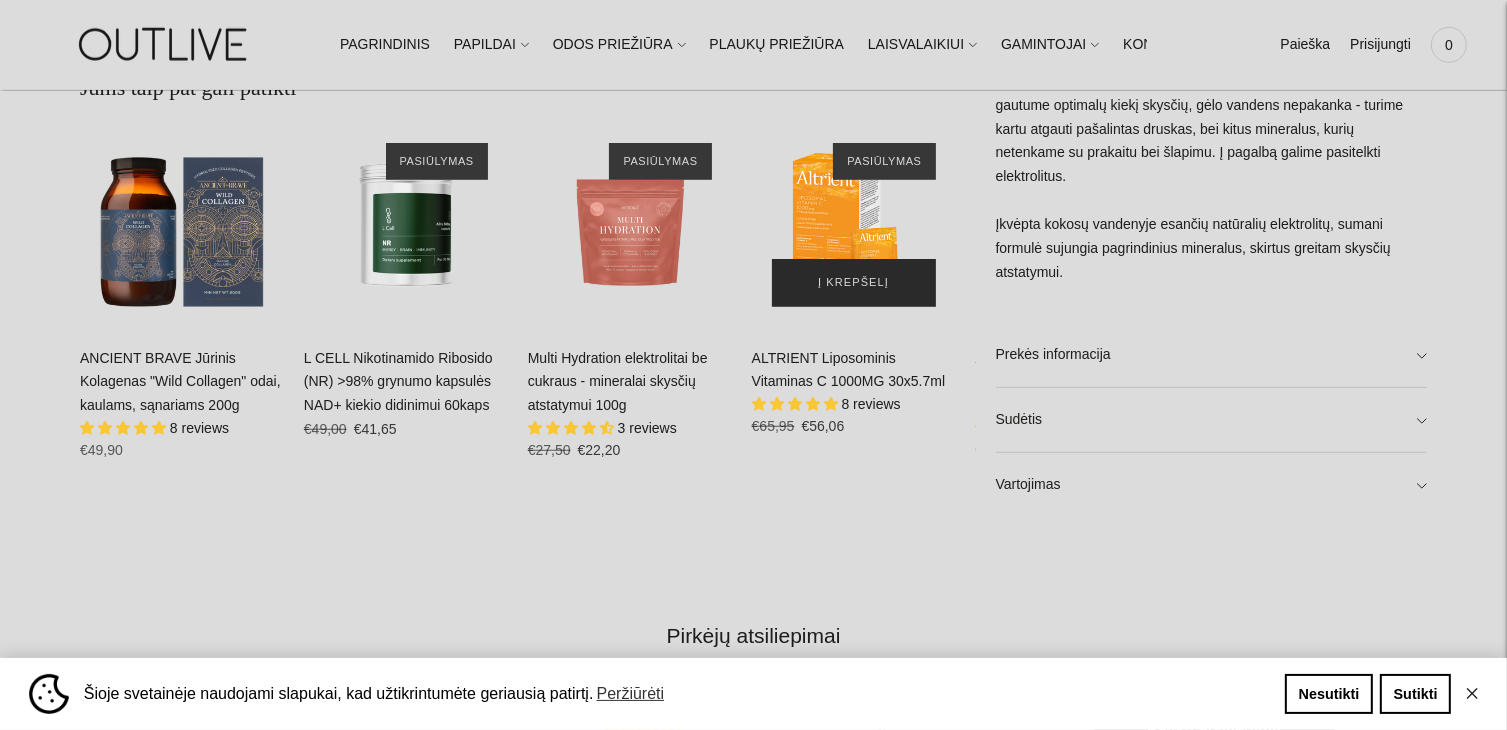 click on "Į krepšelį" at bounding box center (853, 283) 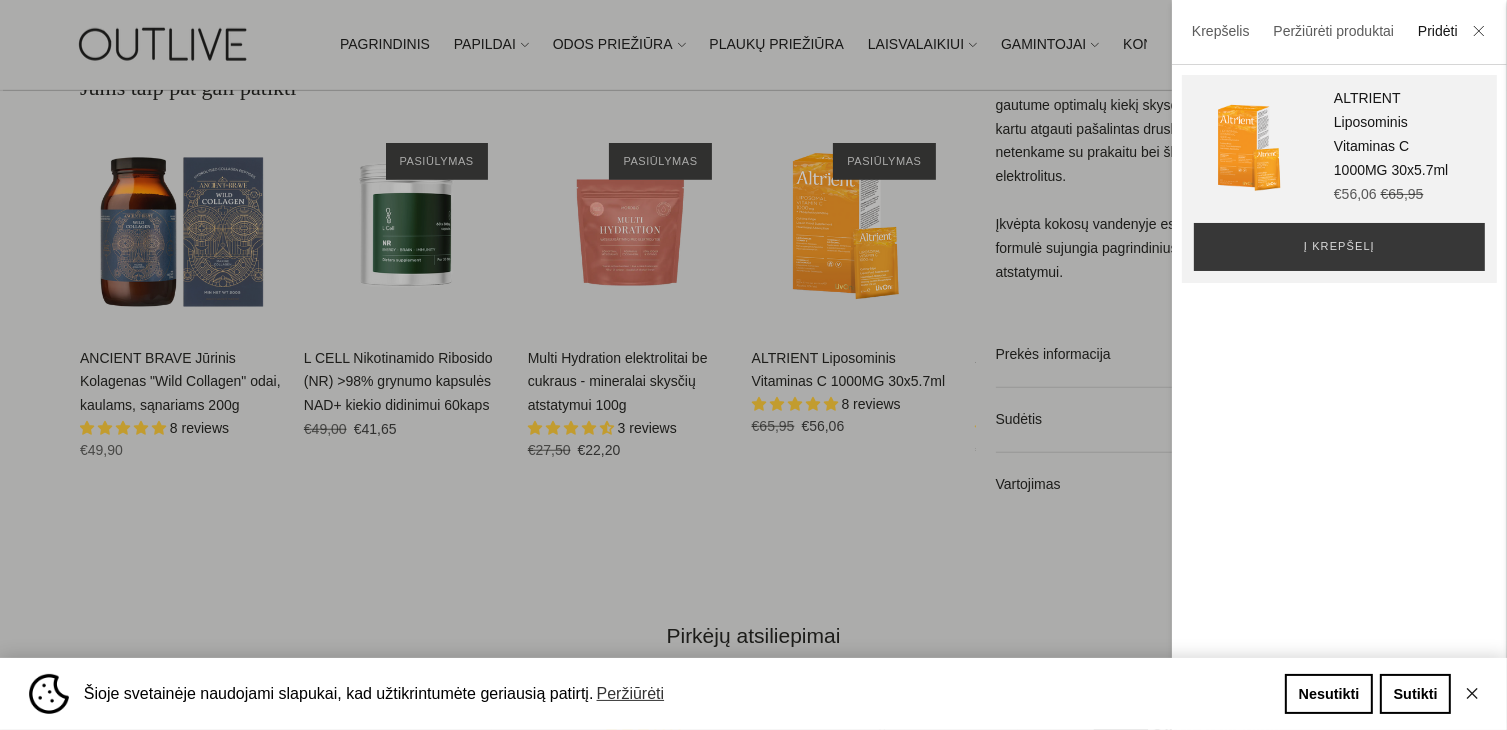 click at bounding box center (753, 365) 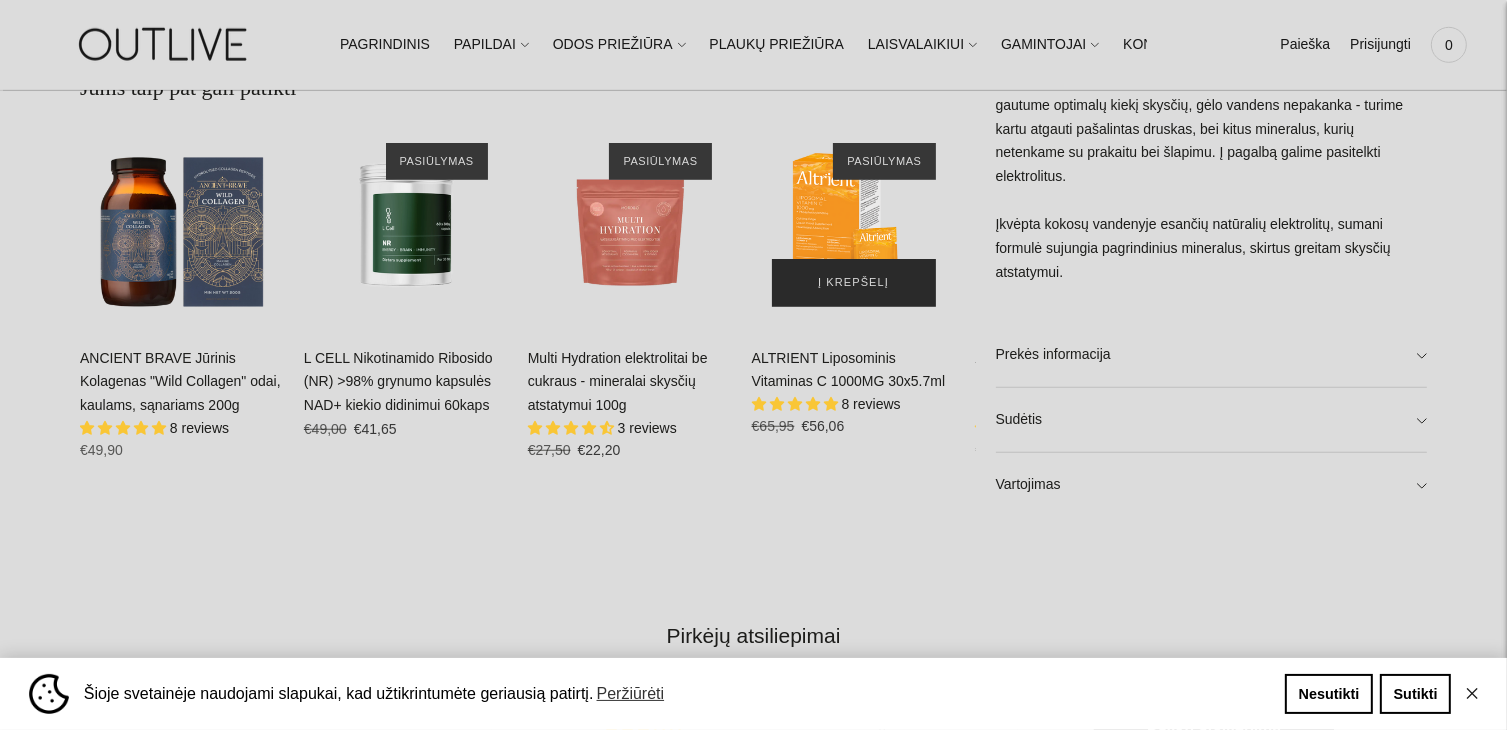 click on "Į krepšelį" at bounding box center [854, 283] 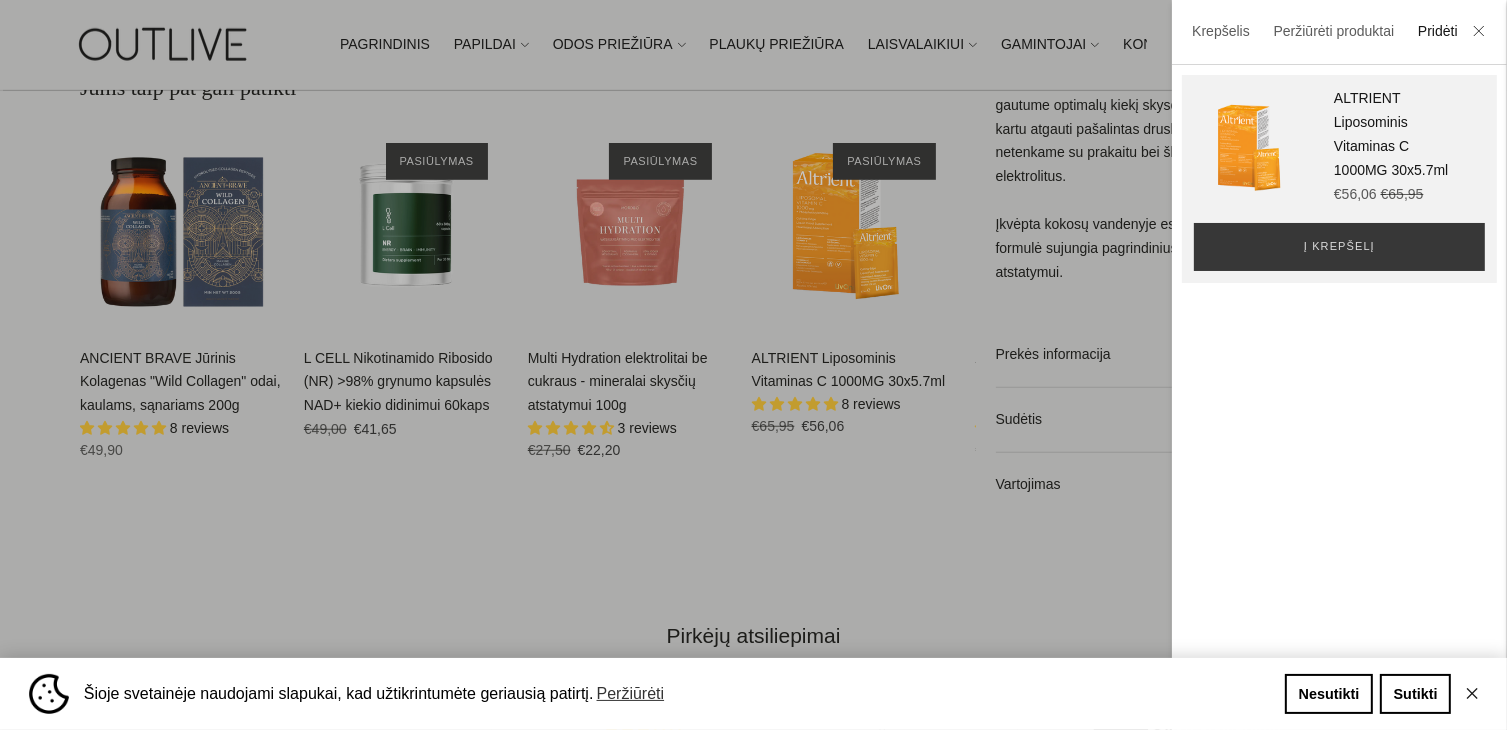 click at bounding box center (753, 365) 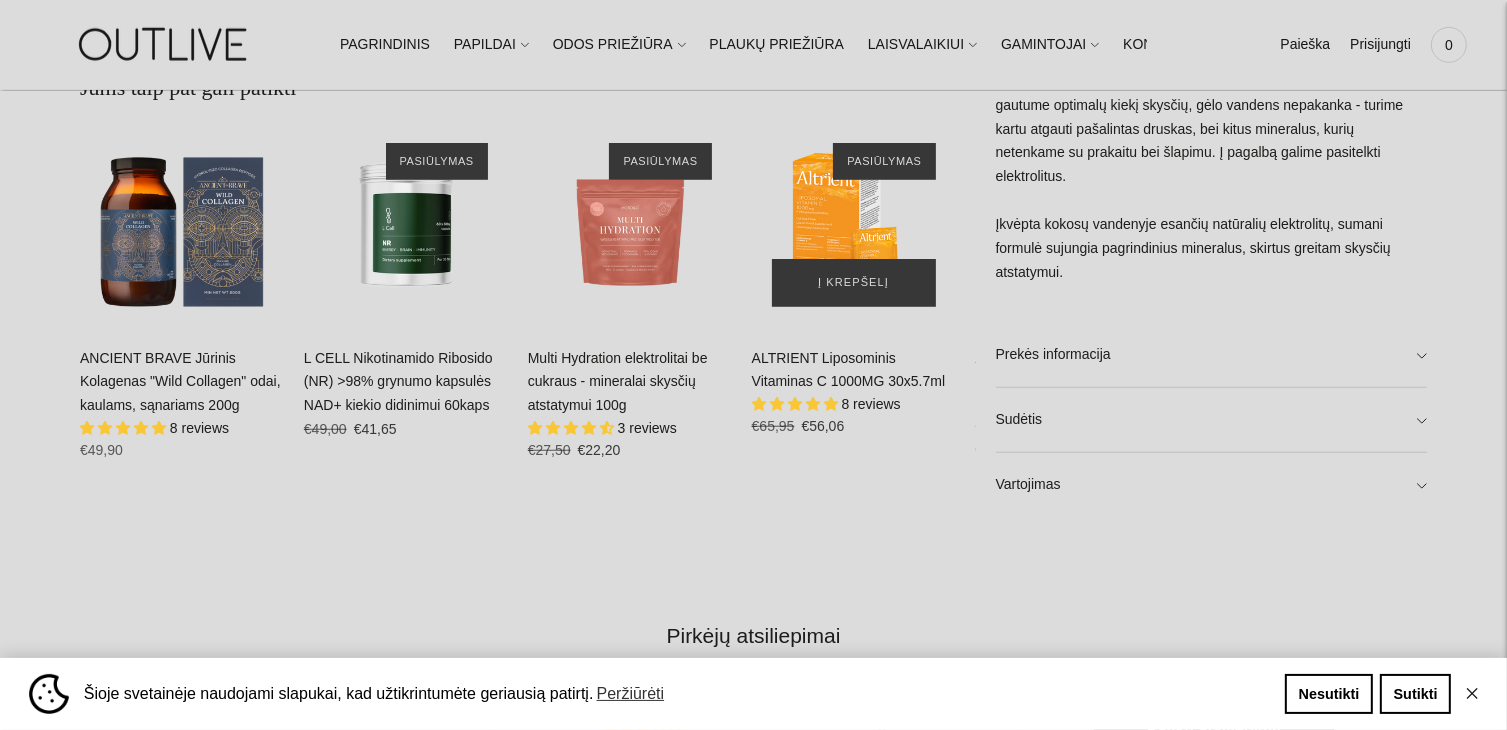 click at bounding box center (854, 225) 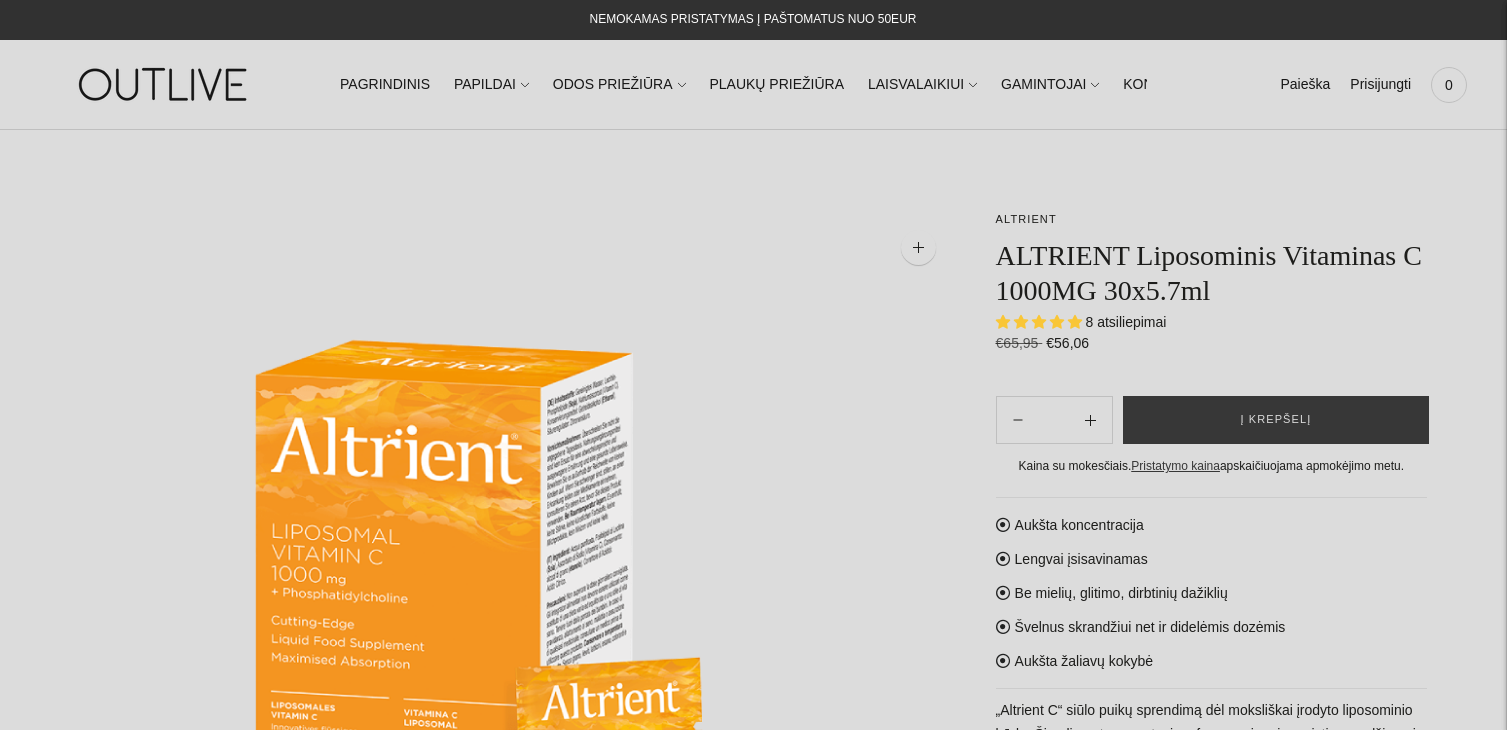 scroll, scrollTop: 0, scrollLeft: 0, axis: both 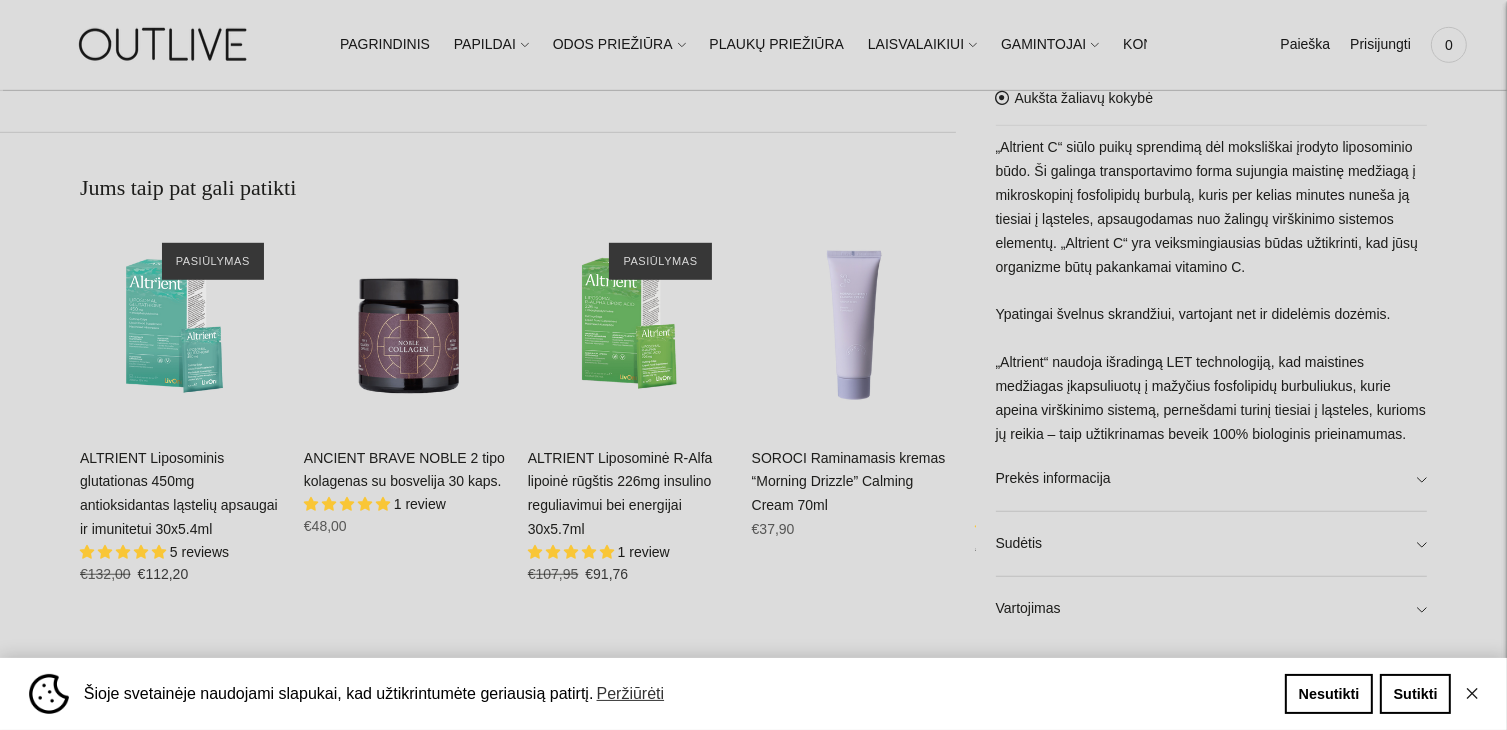 click on "ALTRIENT Liposominis glutationas 450mg antioksidantas ląstelių apsaugai ir imunitetui 30x5.4ml" at bounding box center (179, 494) 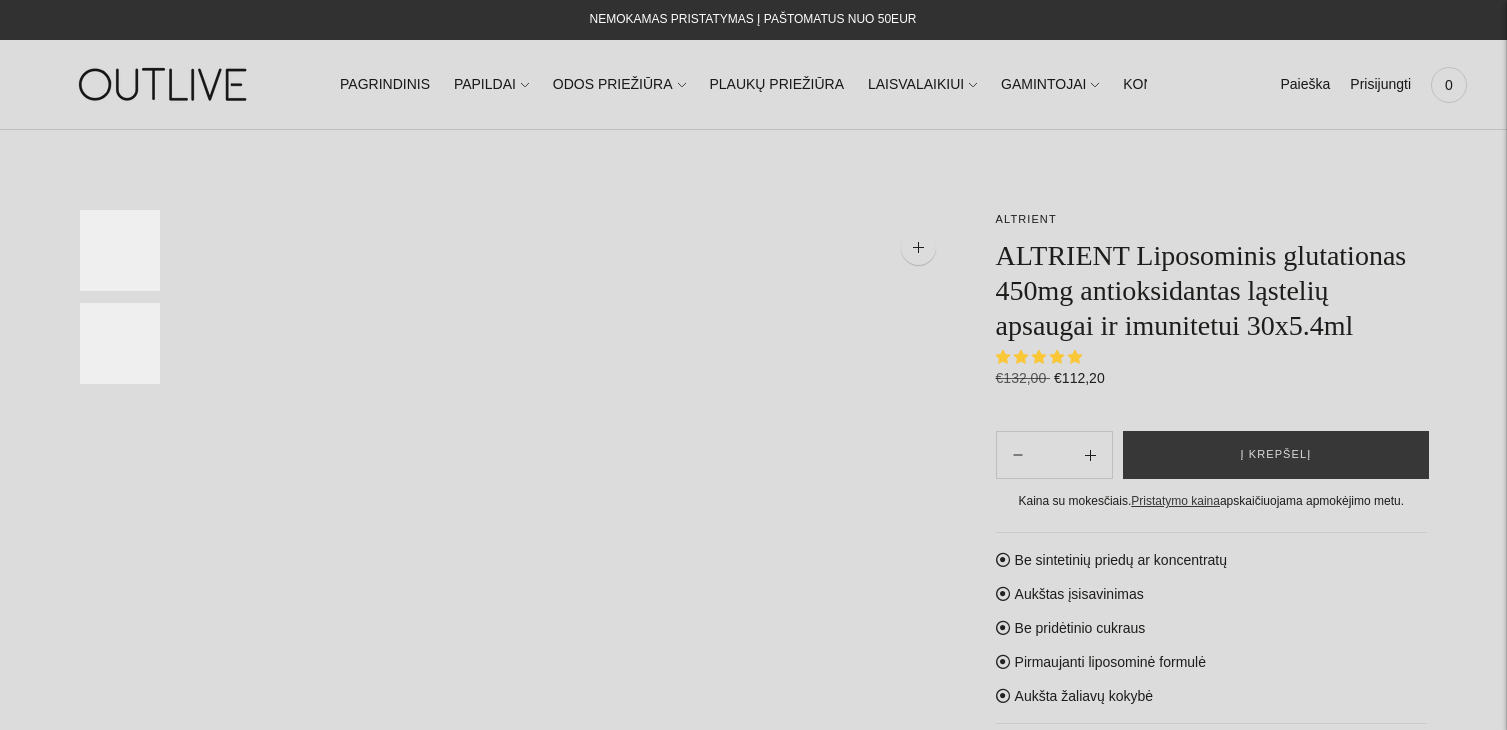 scroll, scrollTop: 0, scrollLeft: 0, axis: both 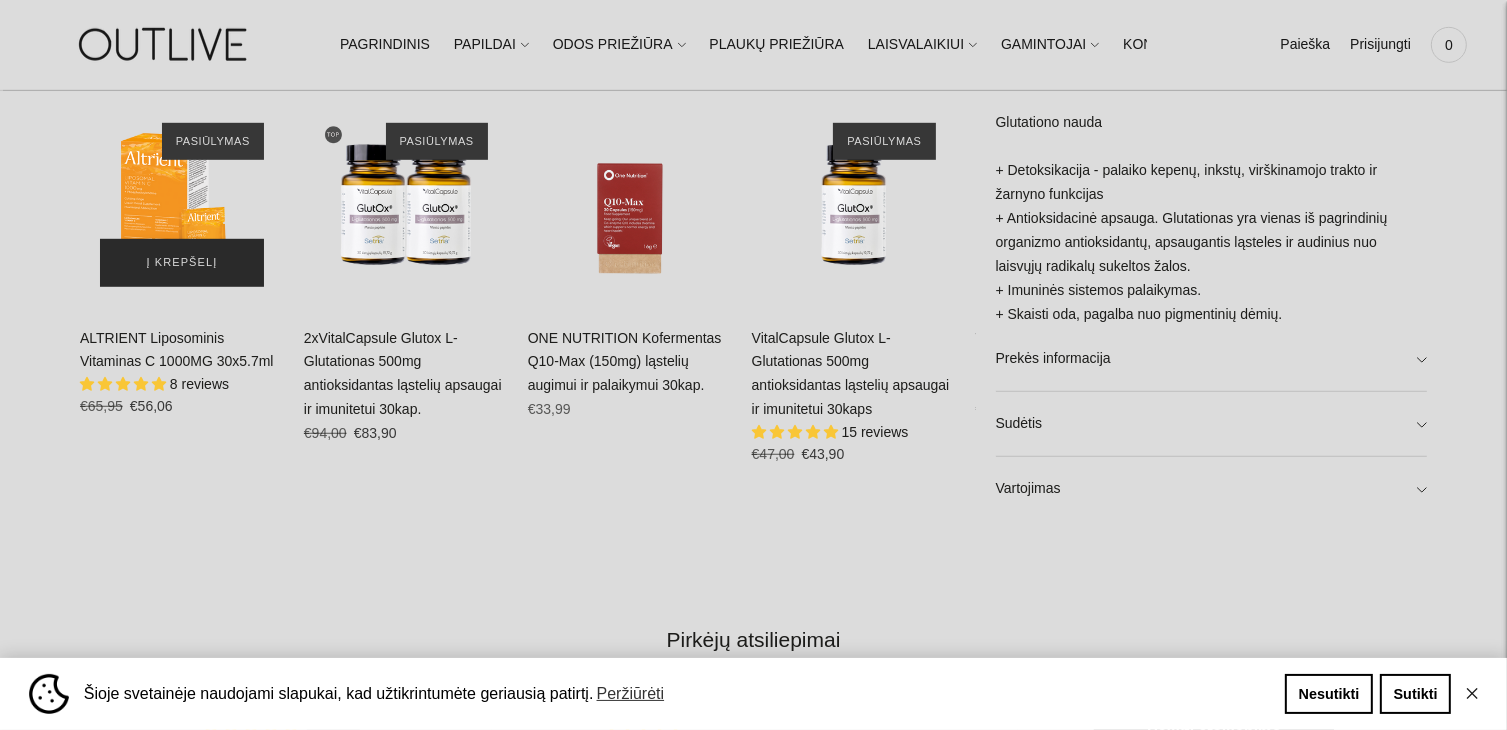 click on "Į krepšelį" at bounding box center (181, 263) 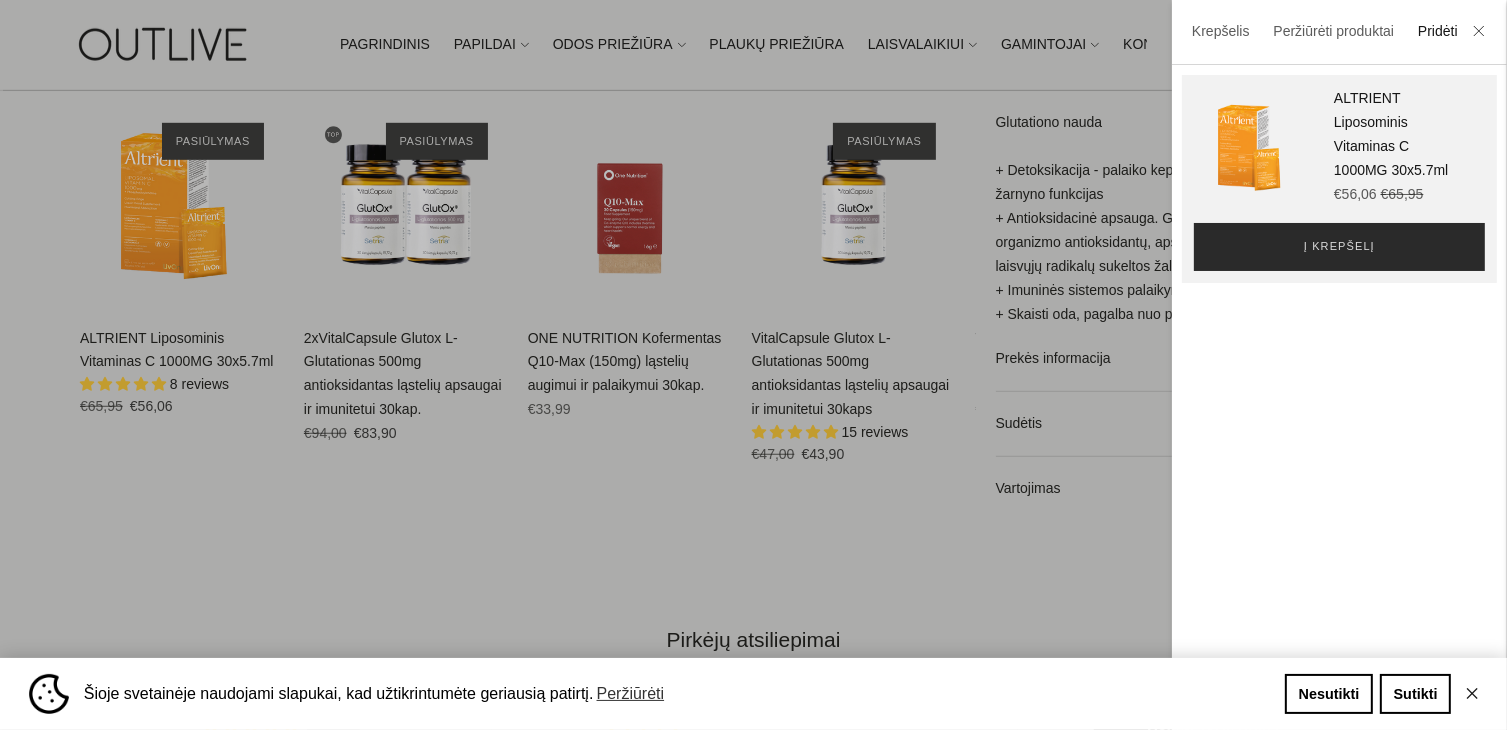 click on "Į krepšelį" at bounding box center (1339, 247) 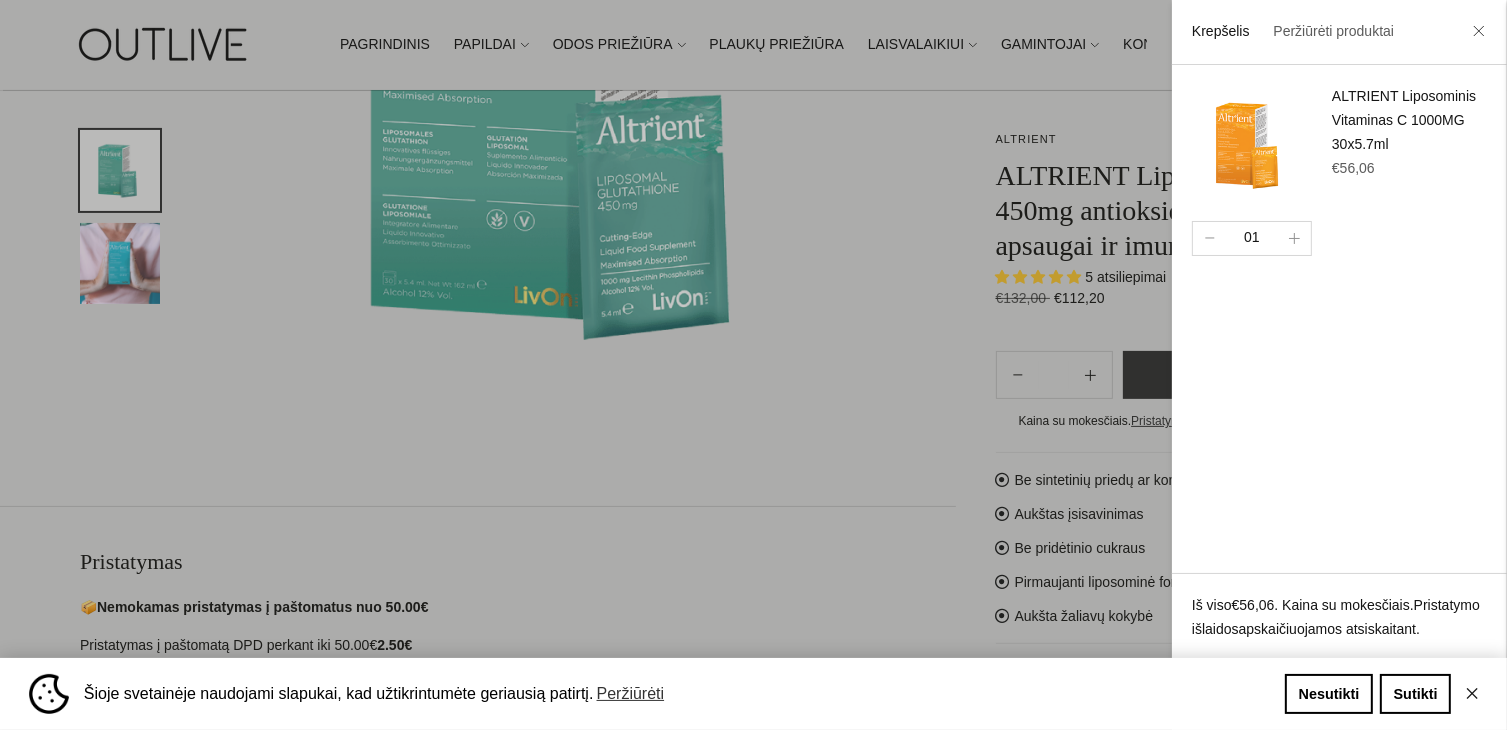 click at bounding box center [753, 365] 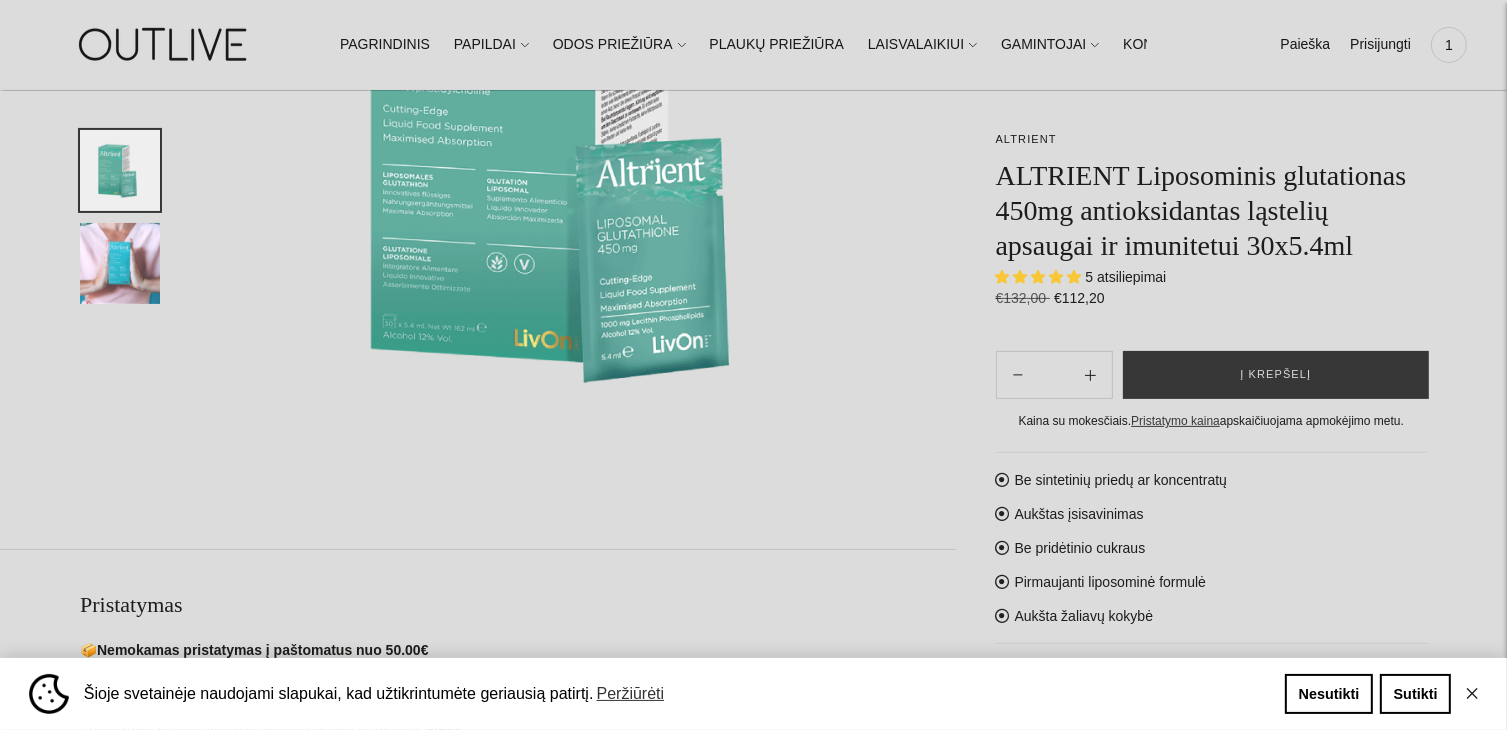scroll, scrollTop: 427, scrollLeft: 0, axis: vertical 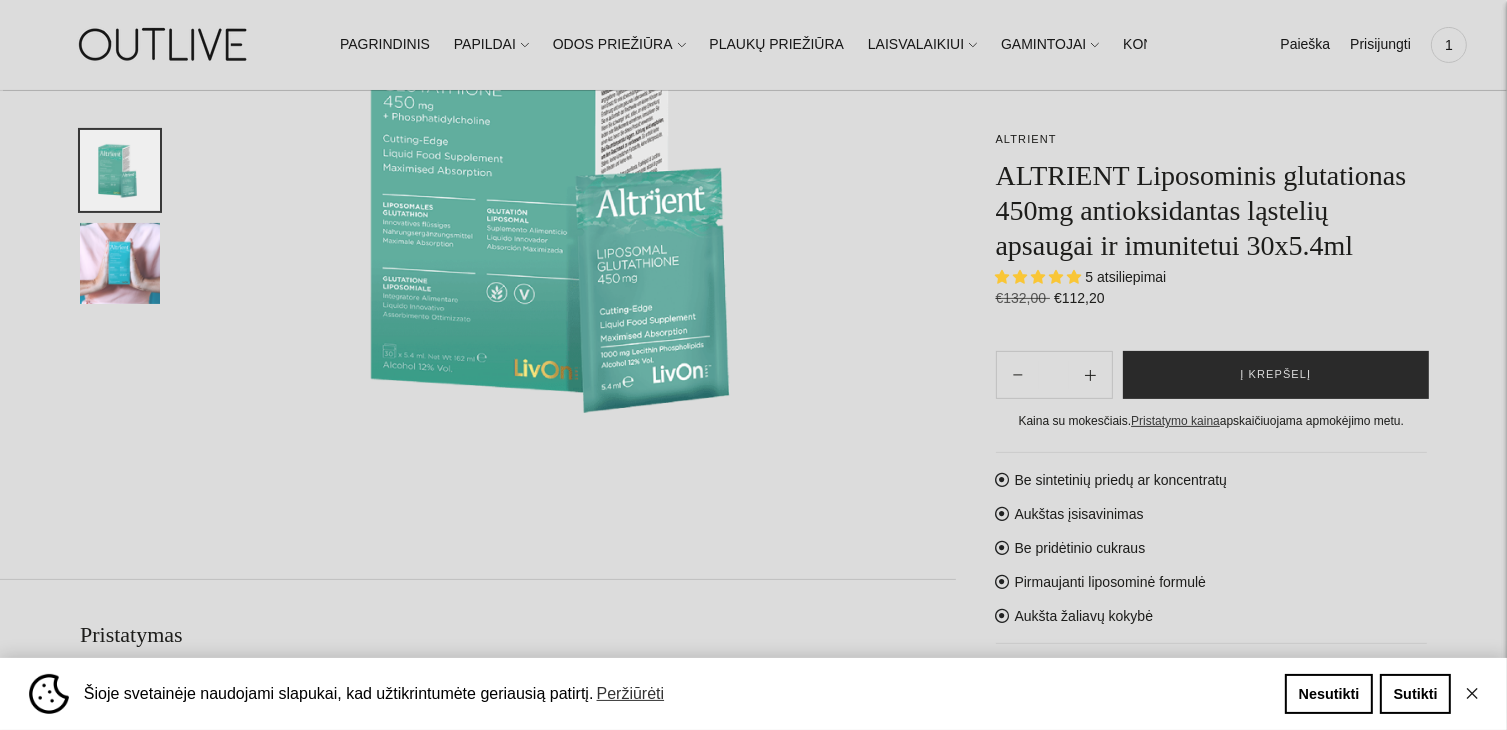 click on "Į krepšelį" at bounding box center (1276, 375) 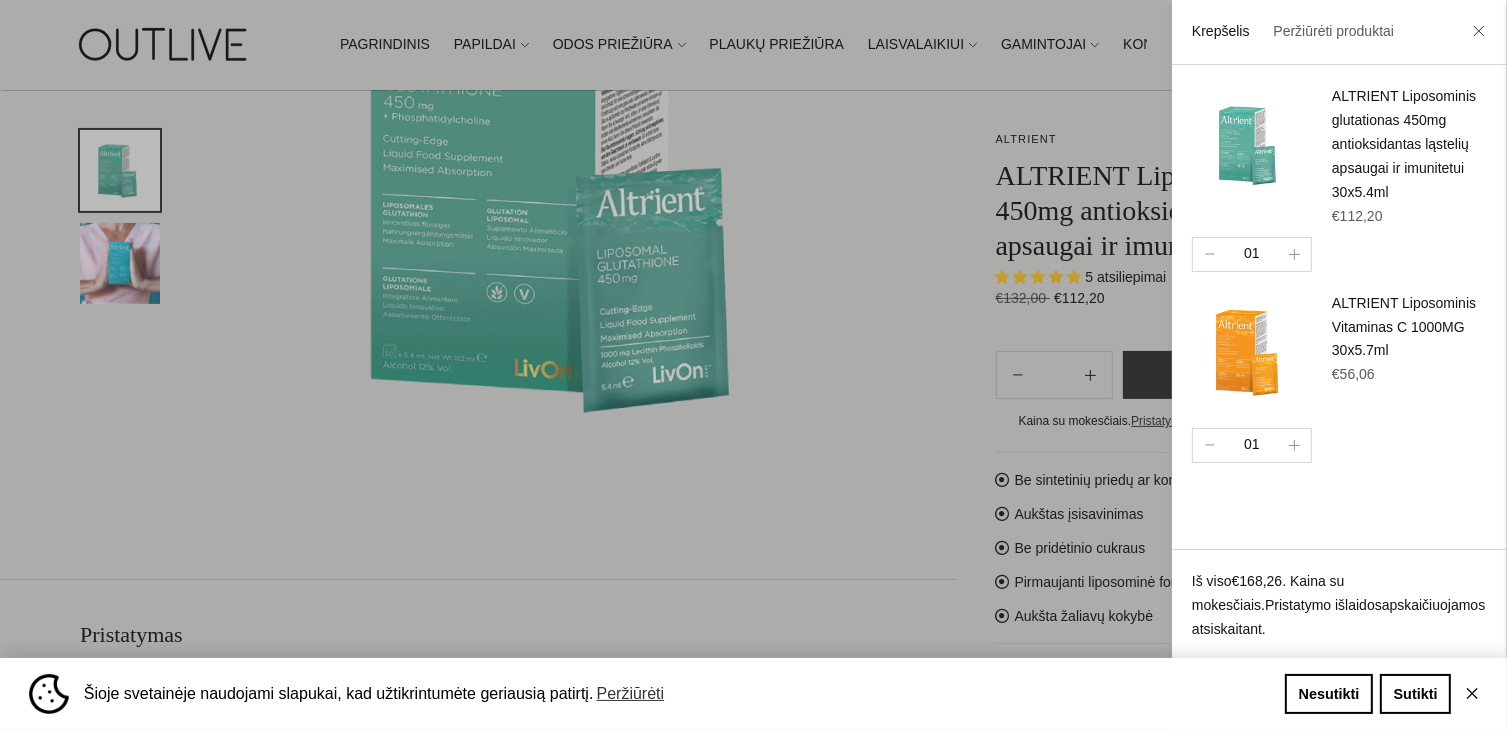 click on "✕" at bounding box center (1472, 694) 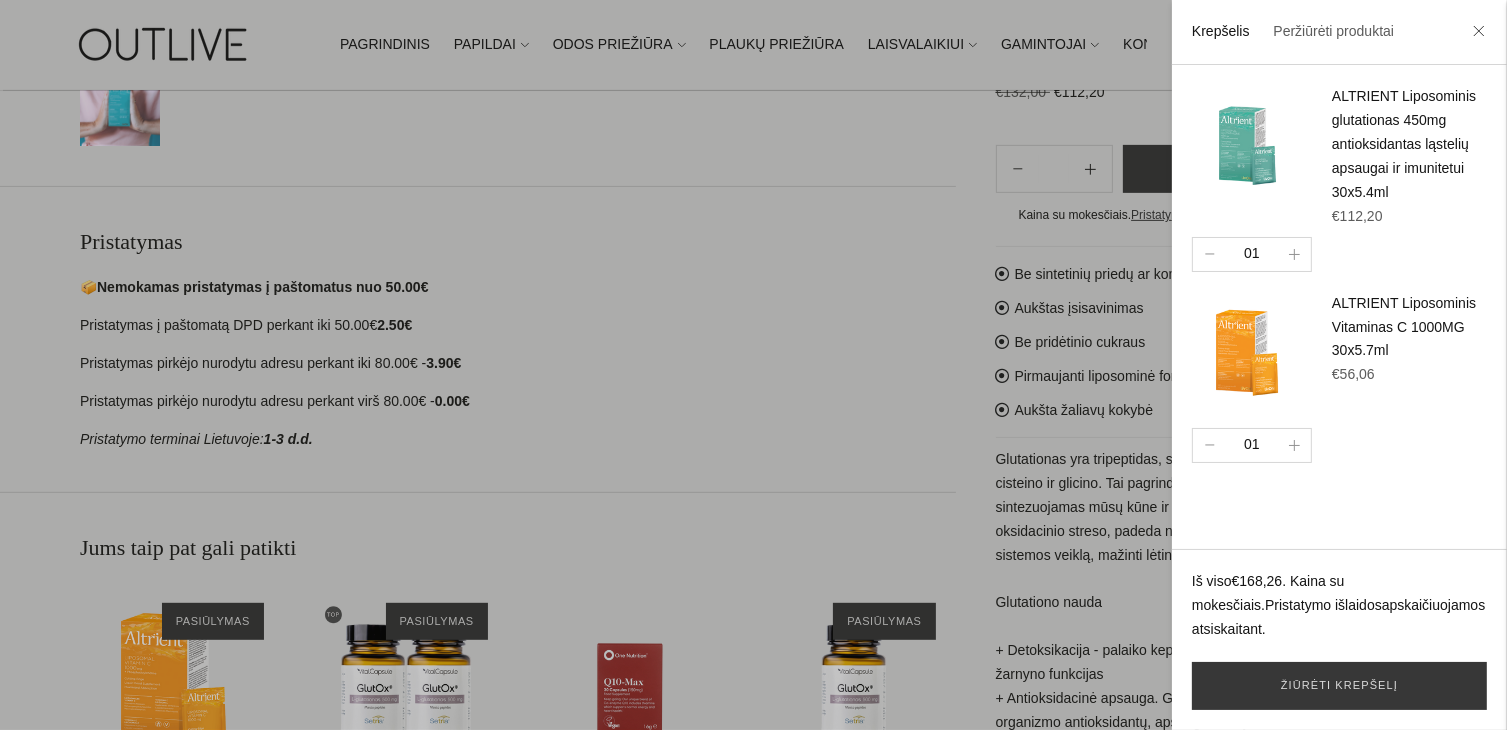 scroll, scrollTop: 927, scrollLeft: 0, axis: vertical 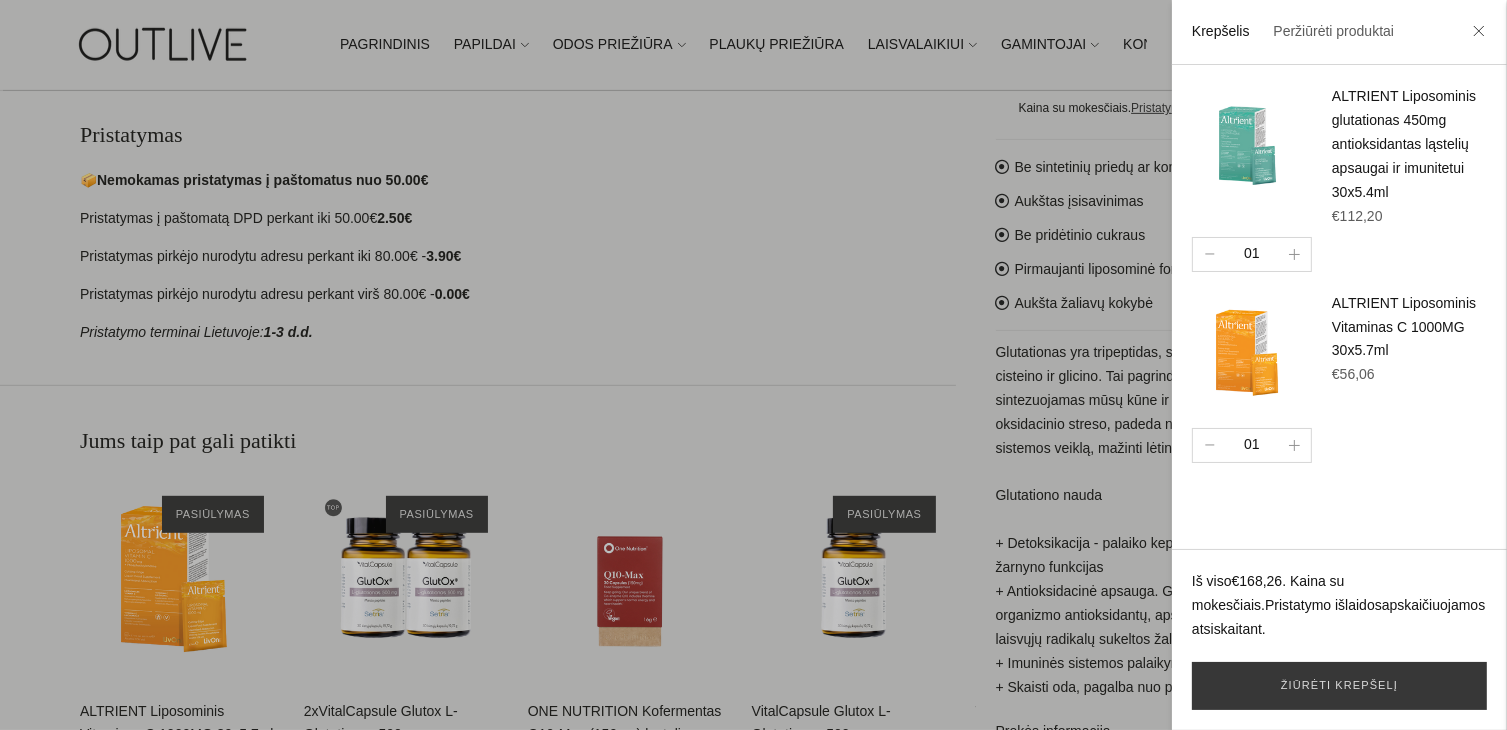 click at bounding box center [753, 365] 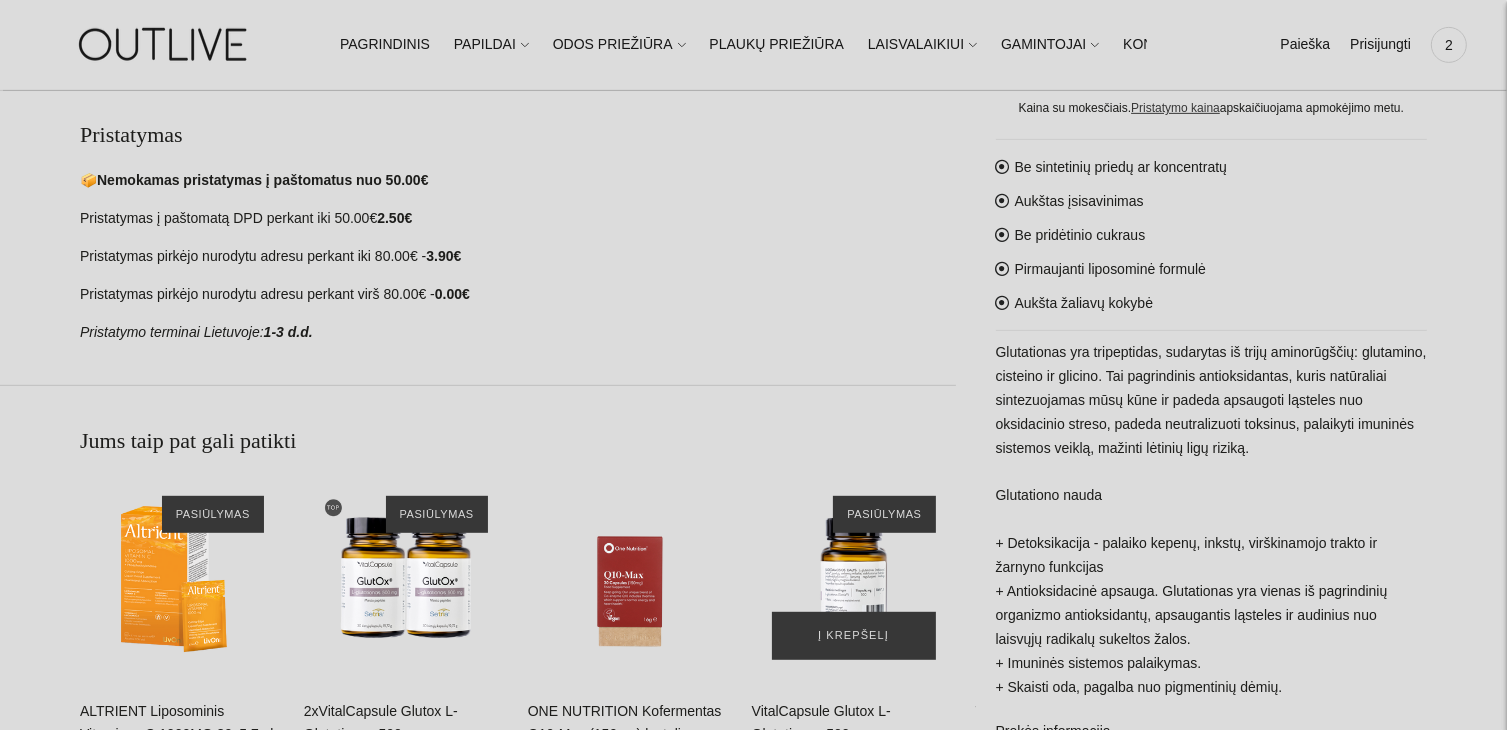 click at bounding box center (854, 578) 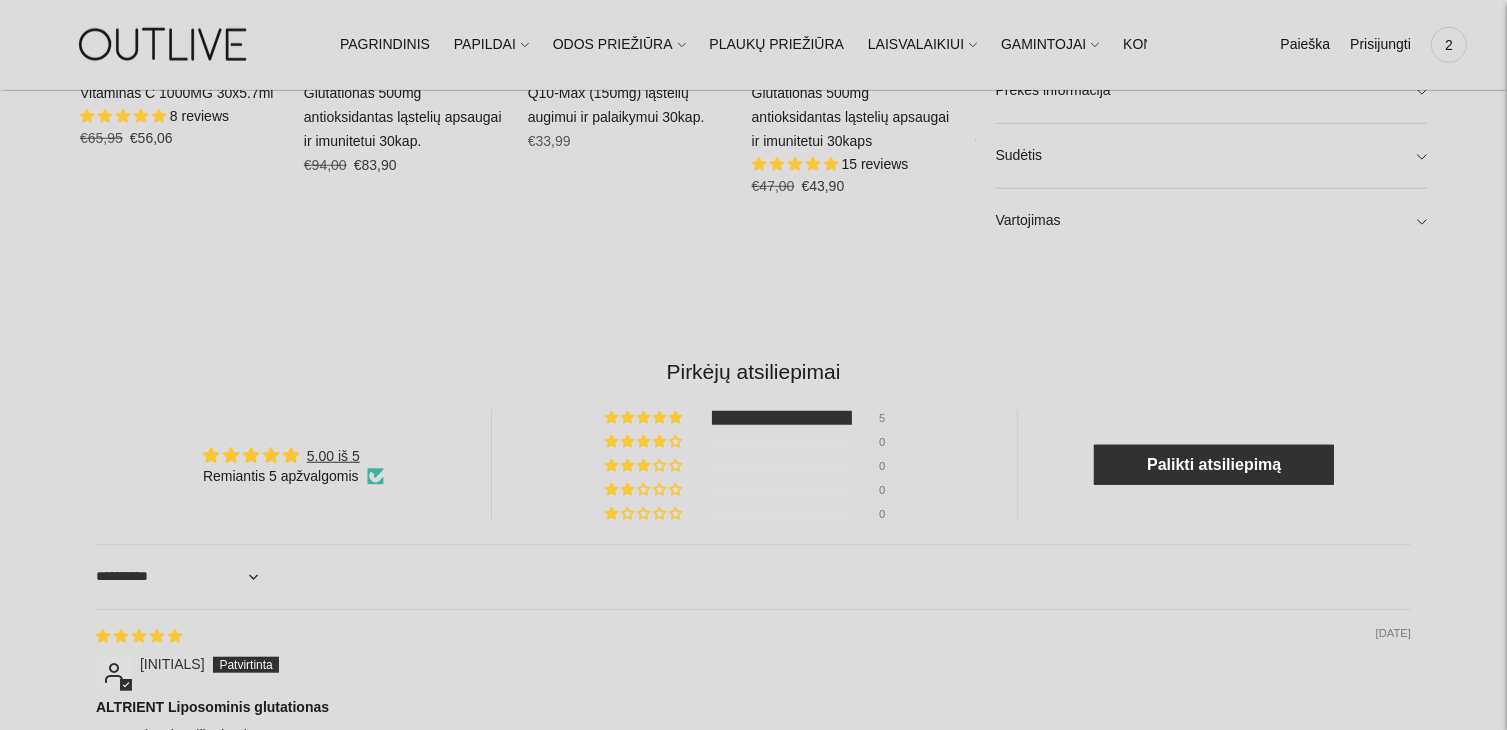 scroll, scrollTop: 1505, scrollLeft: 0, axis: vertical 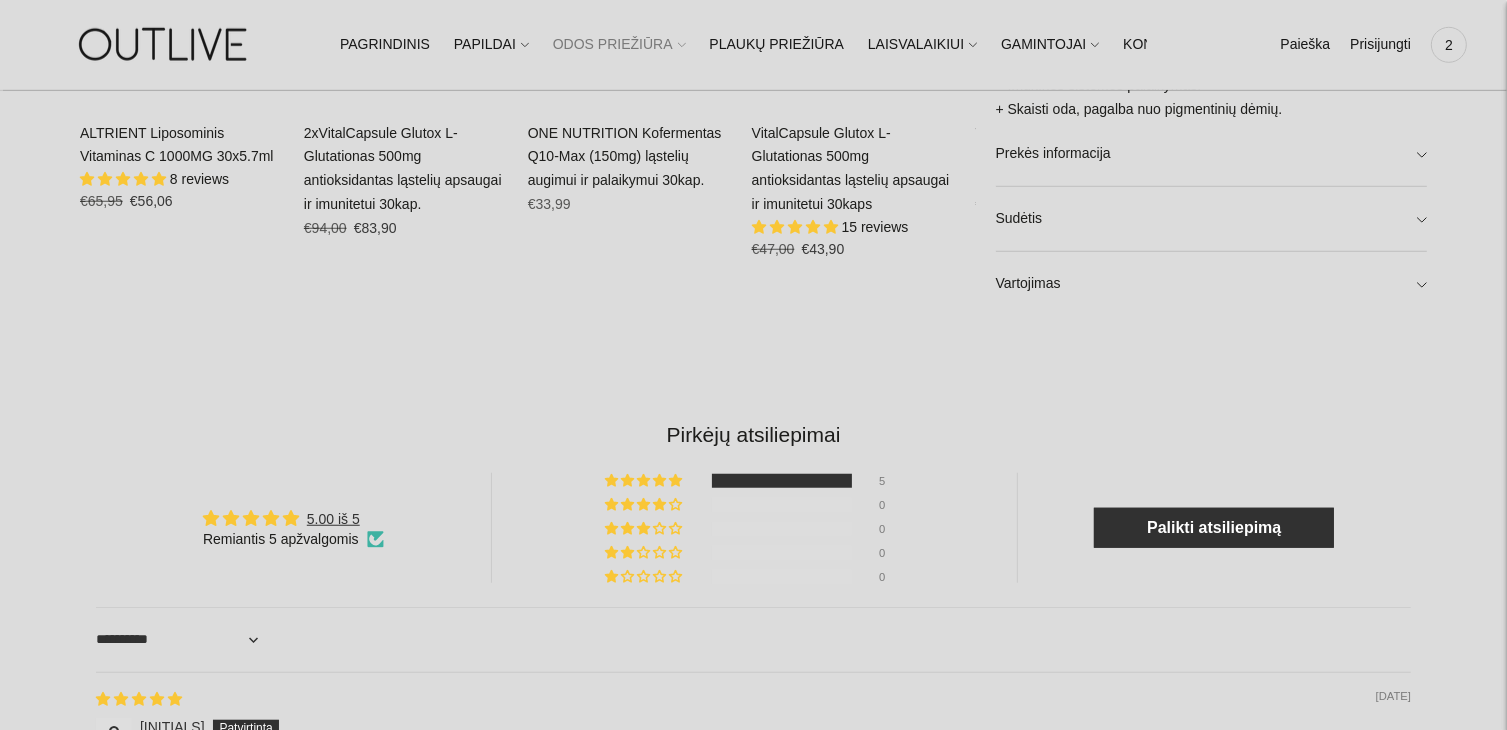 click on "ODOS PRIEŽIŪRA" at bounding box center (619, 45) 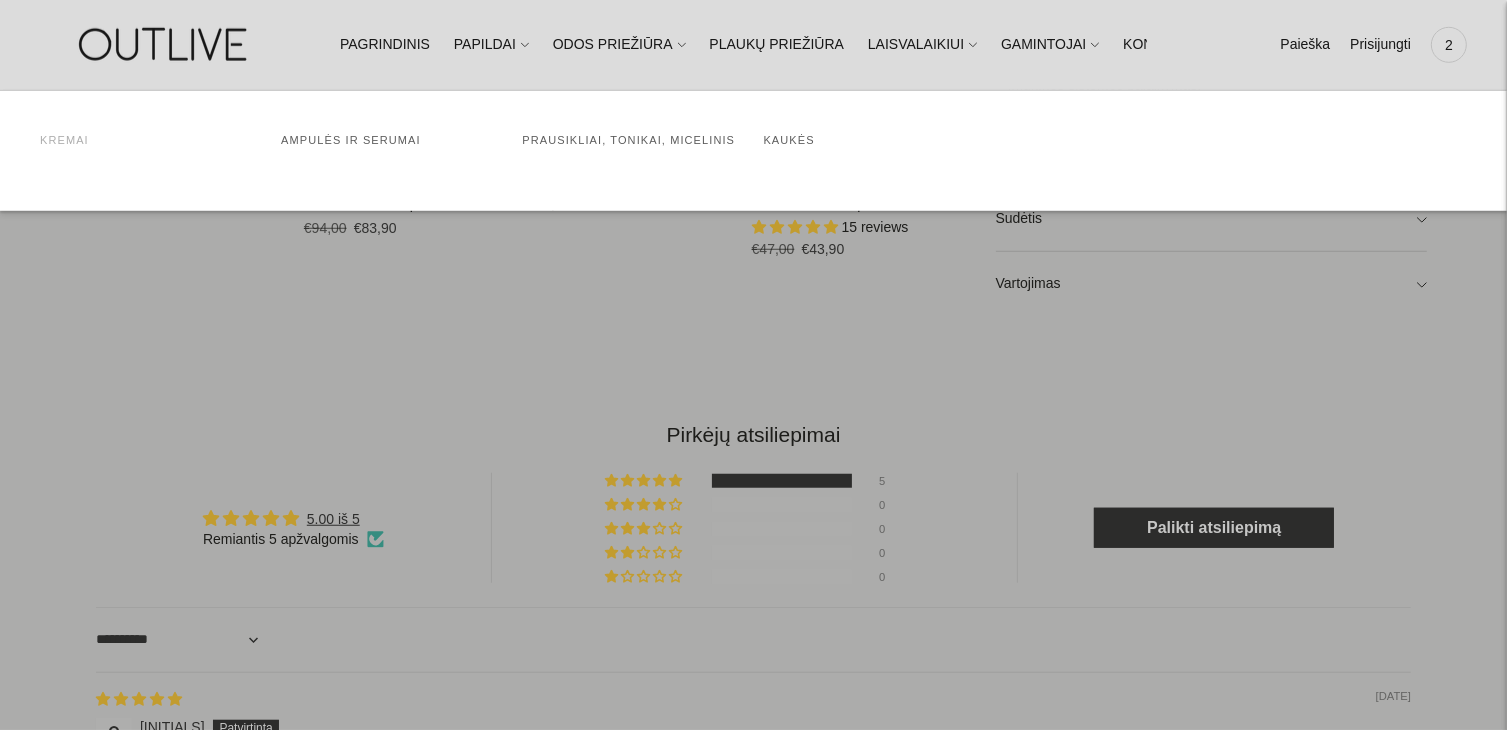 click on "Kremai" at bounding box center (64, 140) 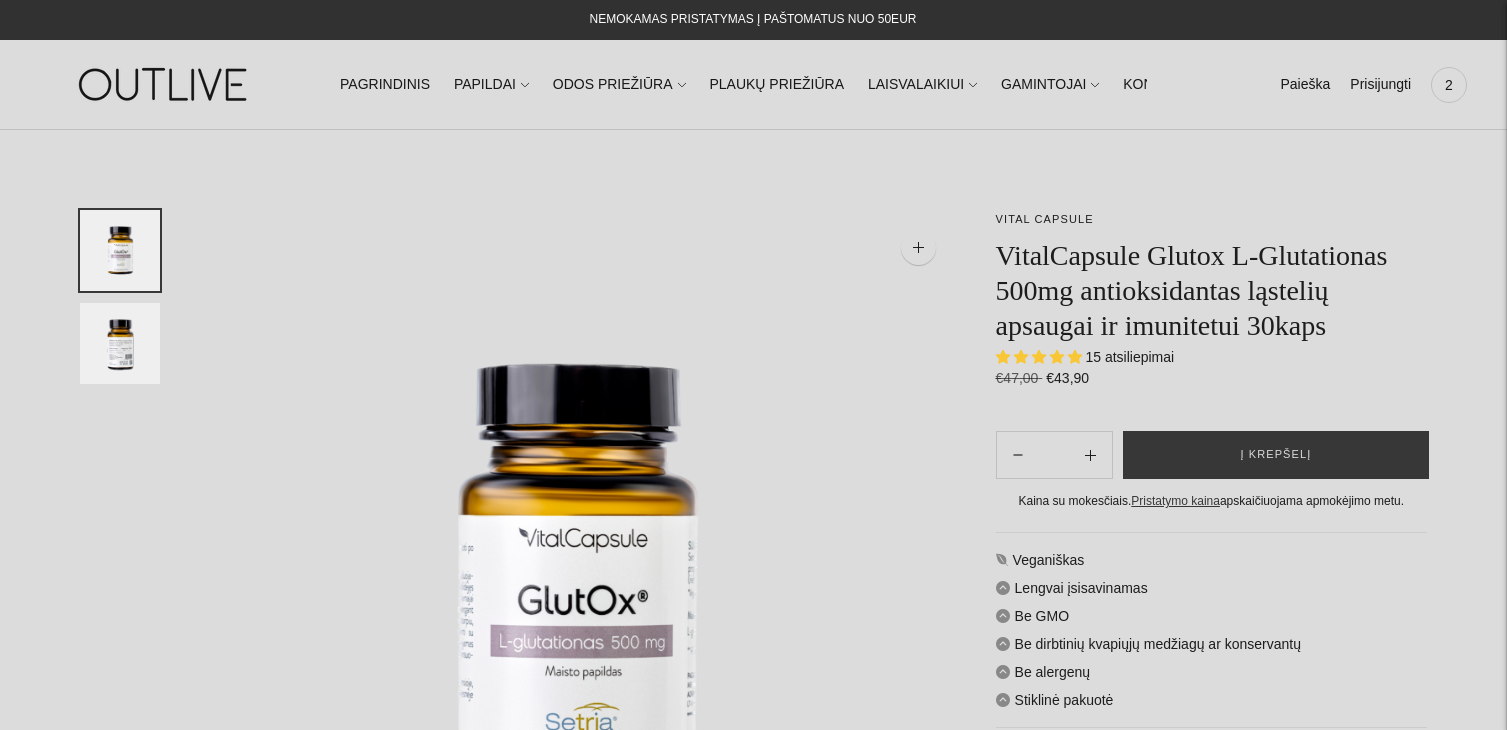 scroll, scrollTop: 0, scrollLeft: 0, axis: both 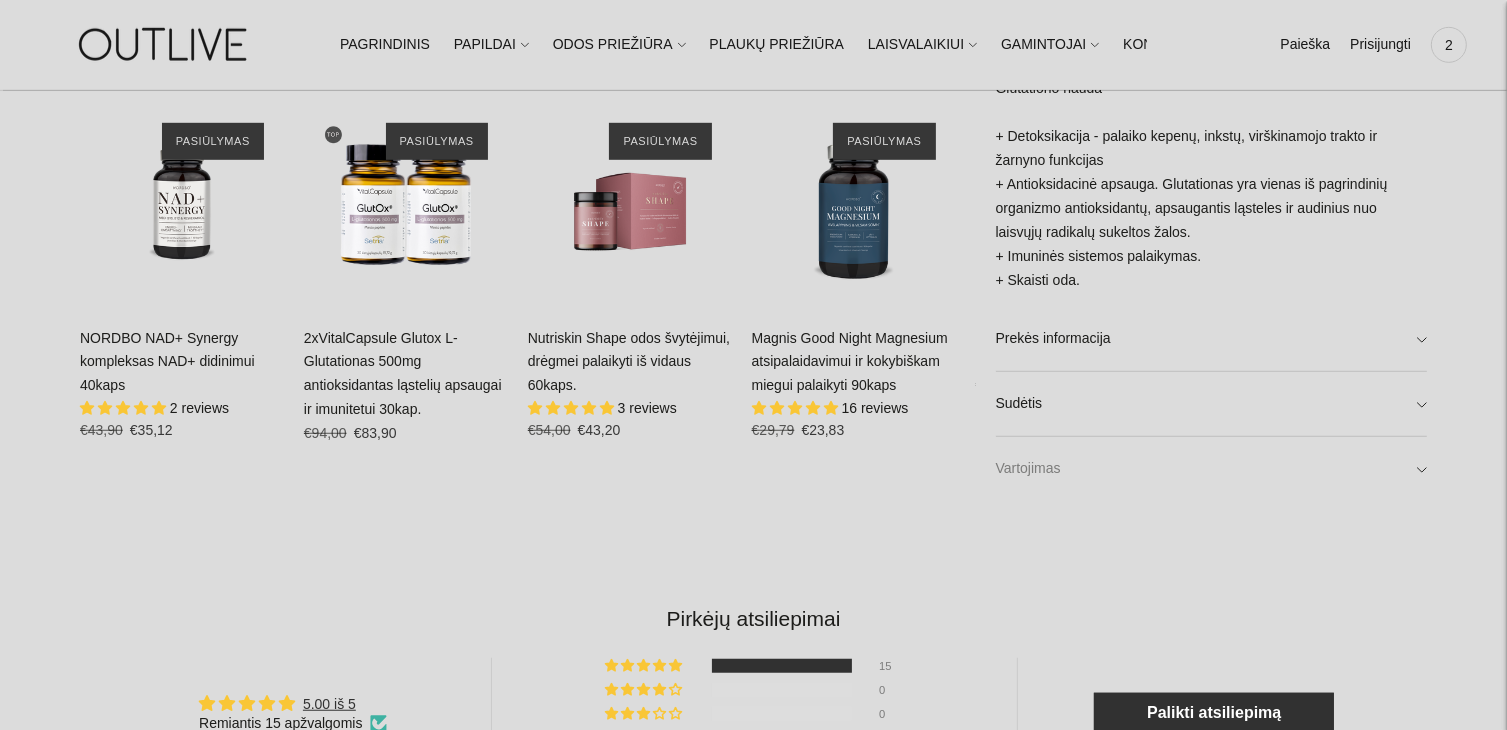 click on "Vartojimas" at bounding box center [1211, 468] 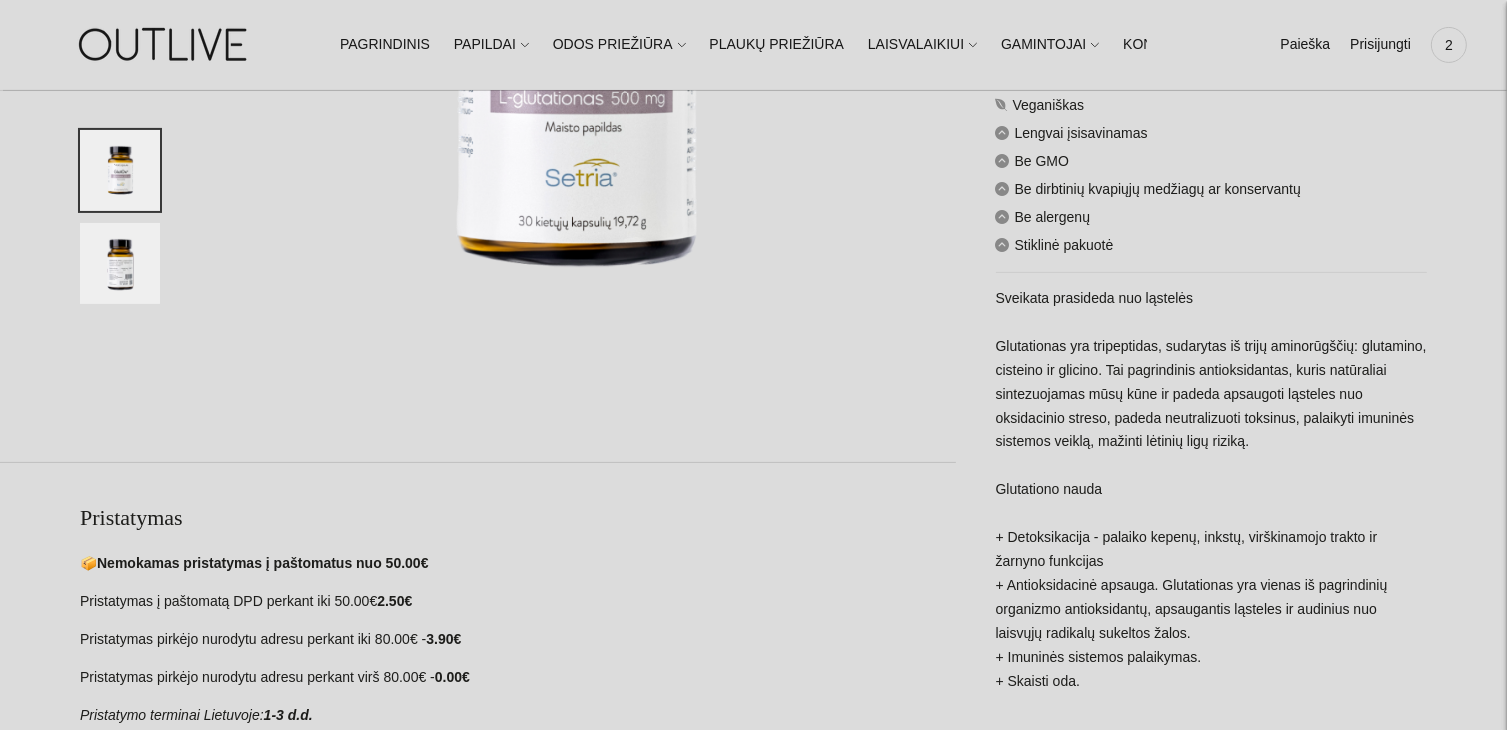 scroll, scrollTop: 500, scrollLeft: 0, axis: vertical 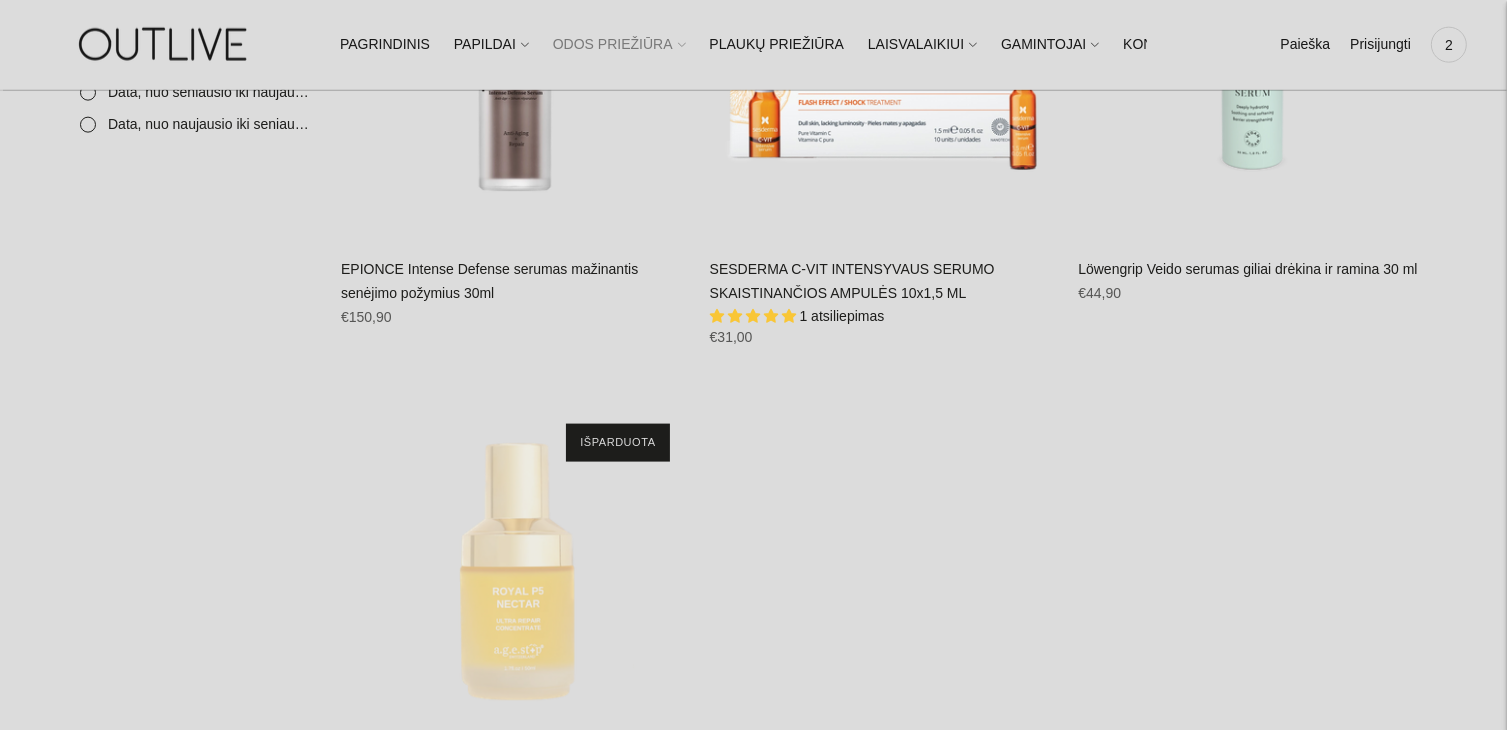 click on "ODOS PRIEŽIŪRA" at bounding box center [619, 45] 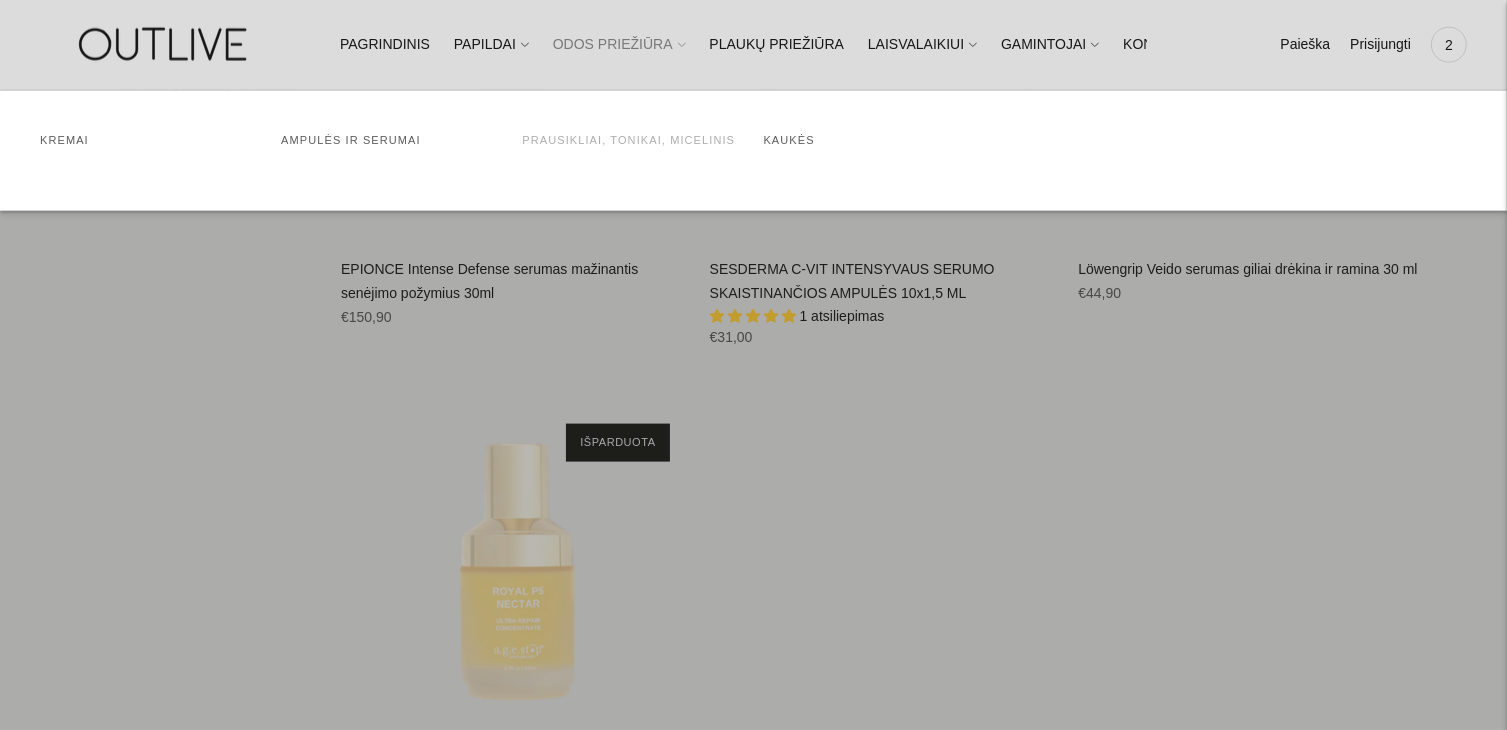 click on "Prausikliai, tonikai, micelinis" at bounding box center (628, 140) 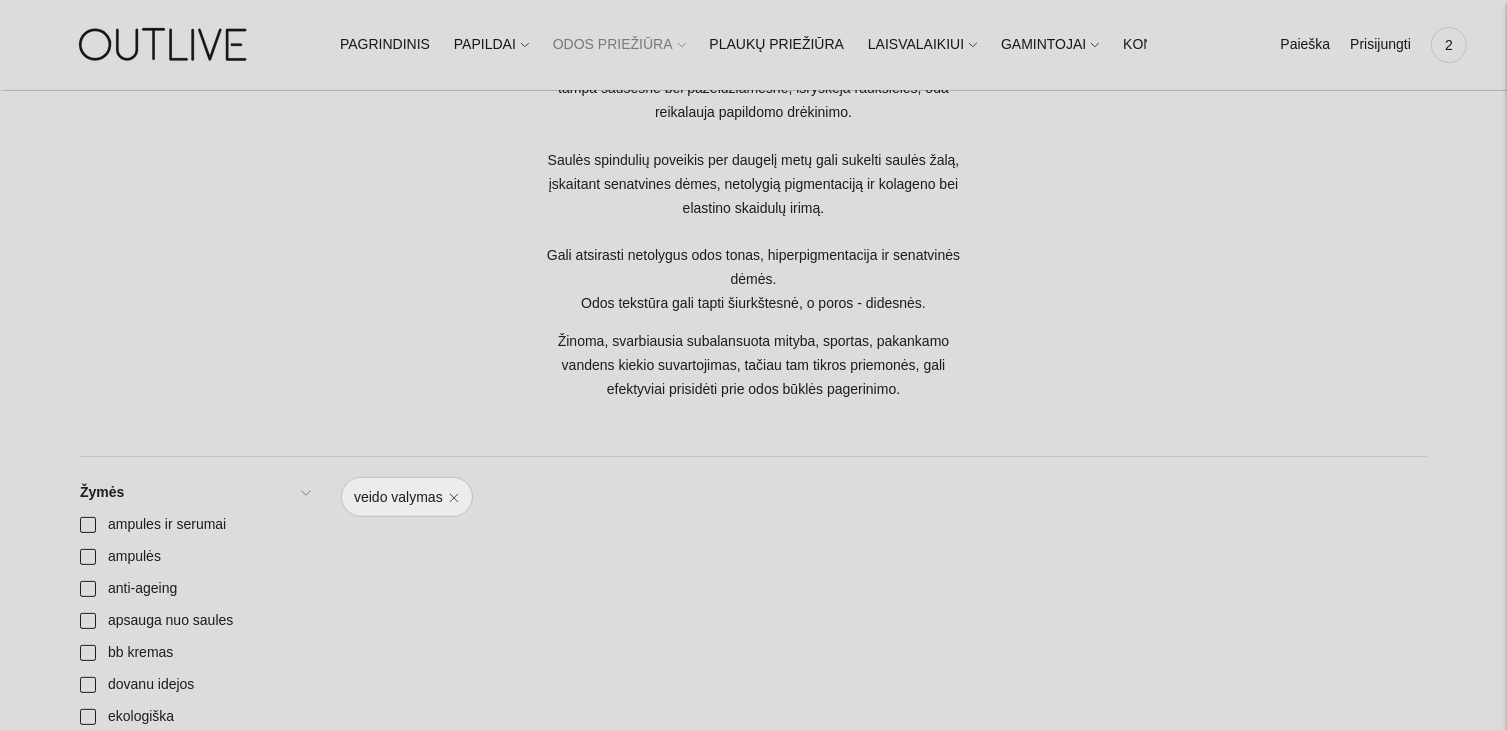 scroll, scrollTop: 0, scrollLeft: 0, axis: both 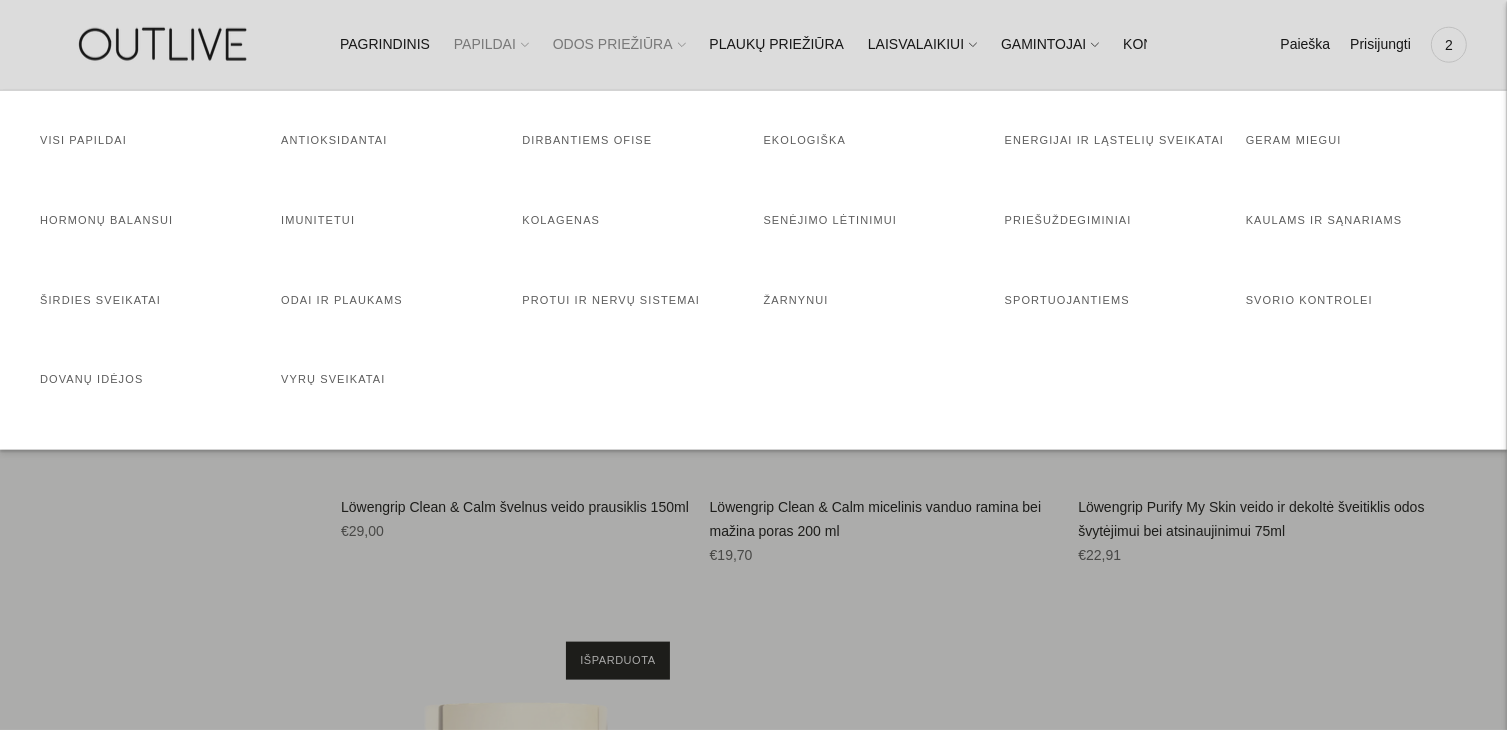 click on "PAPILDAI" at bounding box center (491, 45) 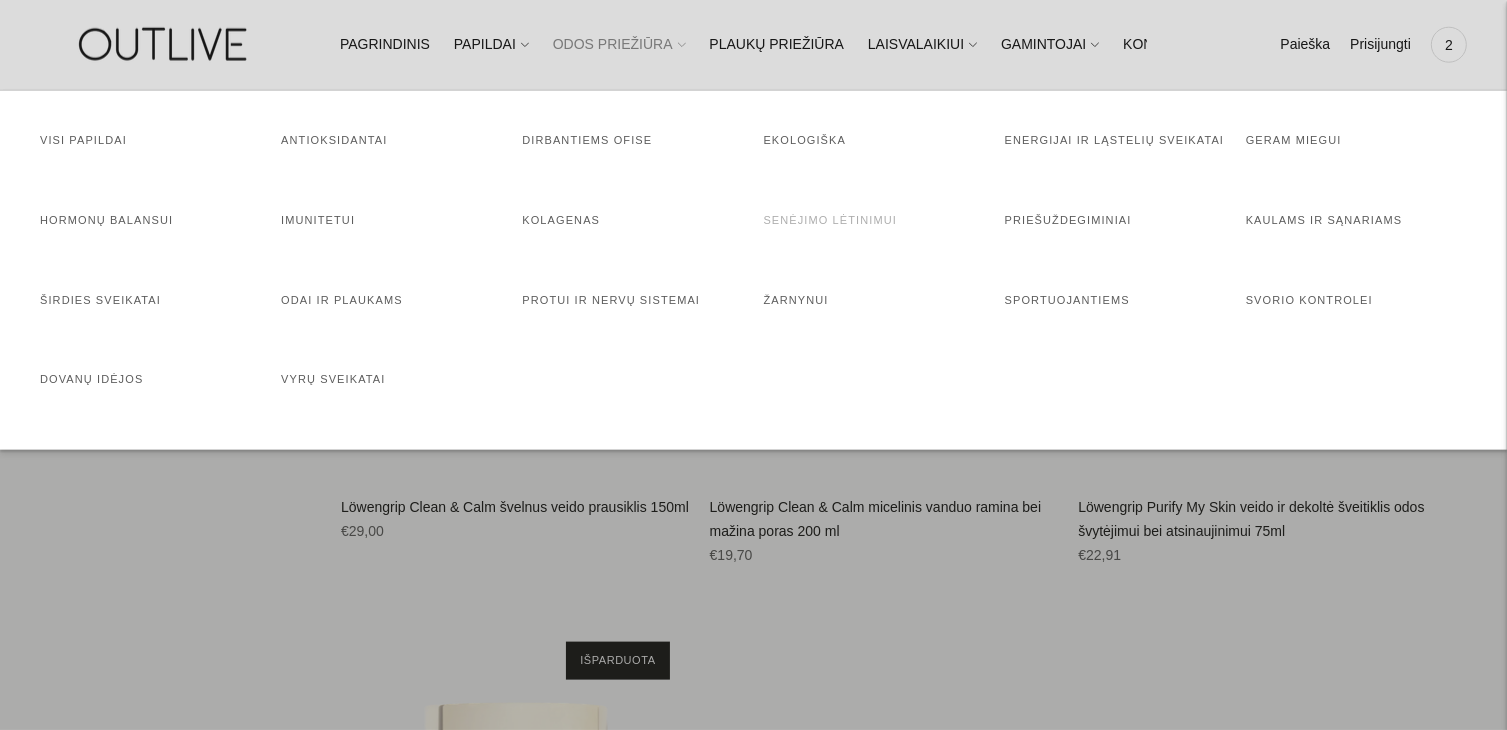click on "Senėjimo lėtinimui" at bounding box center [830, 220] 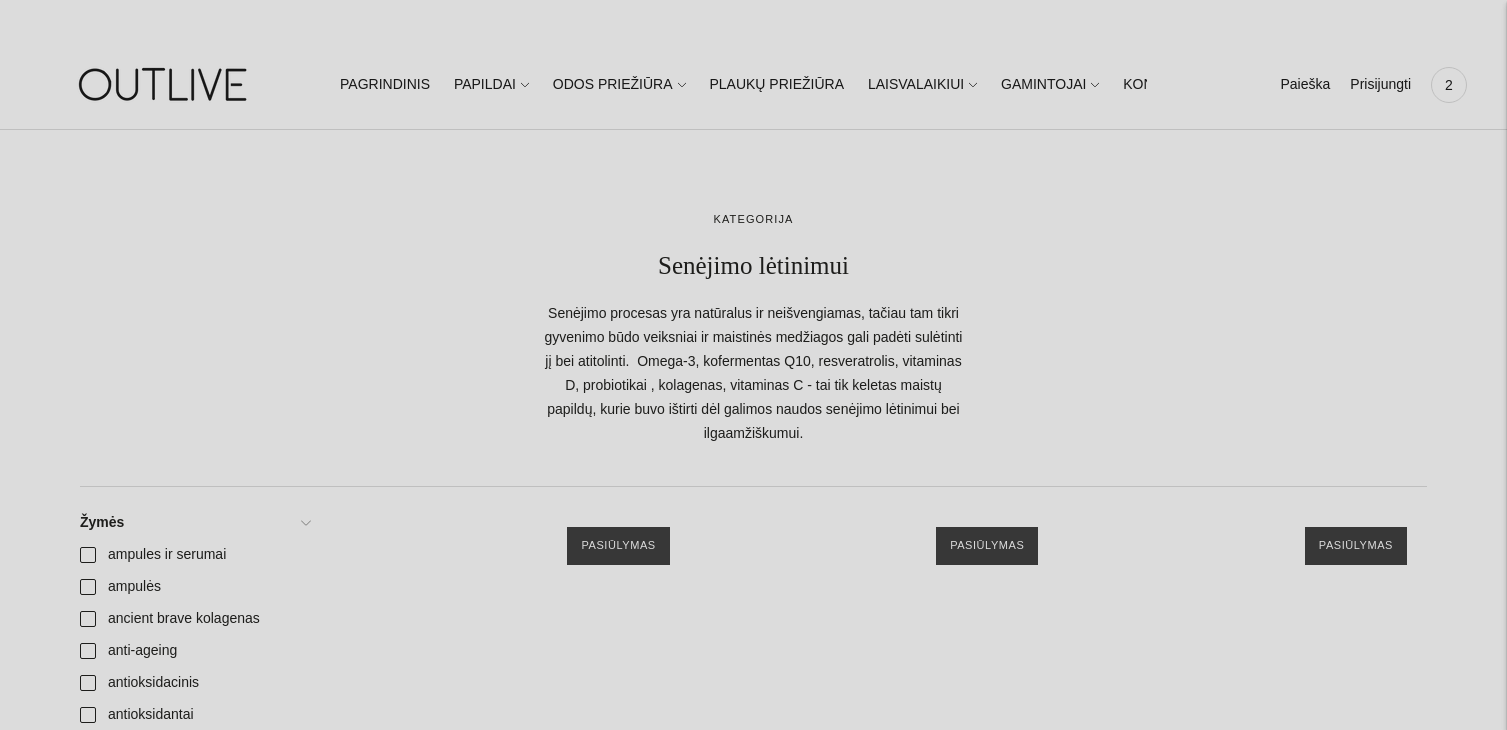 scroll, scrollTop: 0, scrollLeft: 0, axis: both 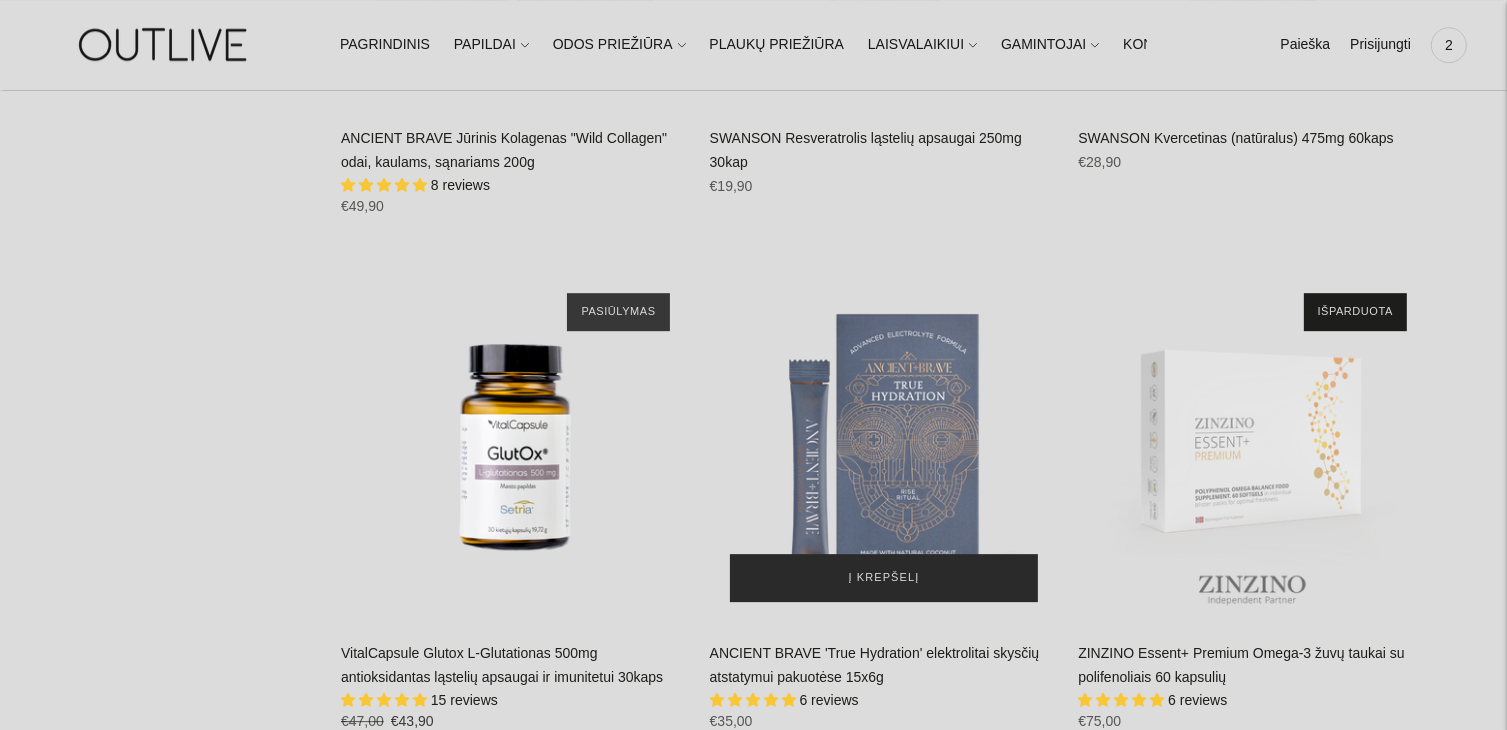 click on "Į krepšelį" at bounding box center (884, 578) 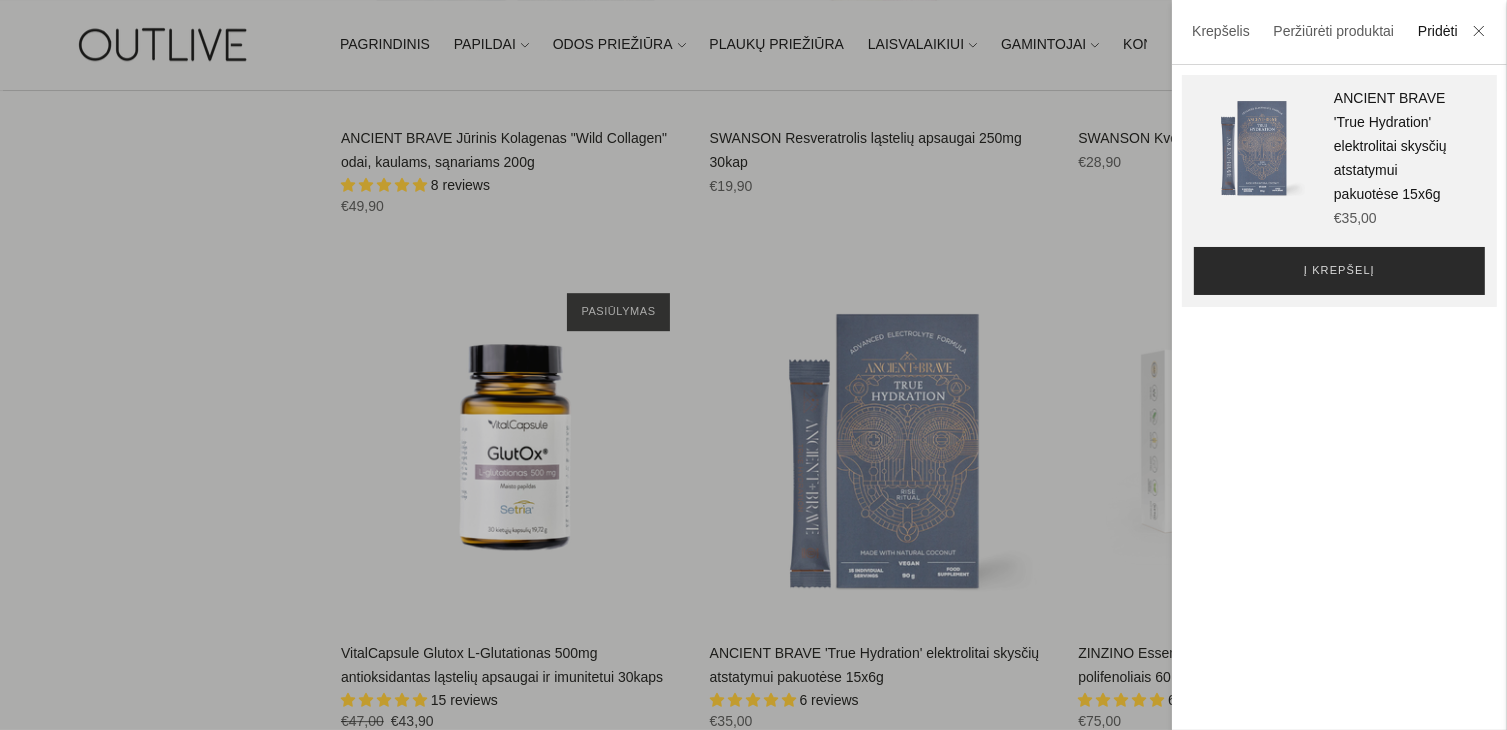 click on "Į krepšelį" at bounding box center [1339, 271] 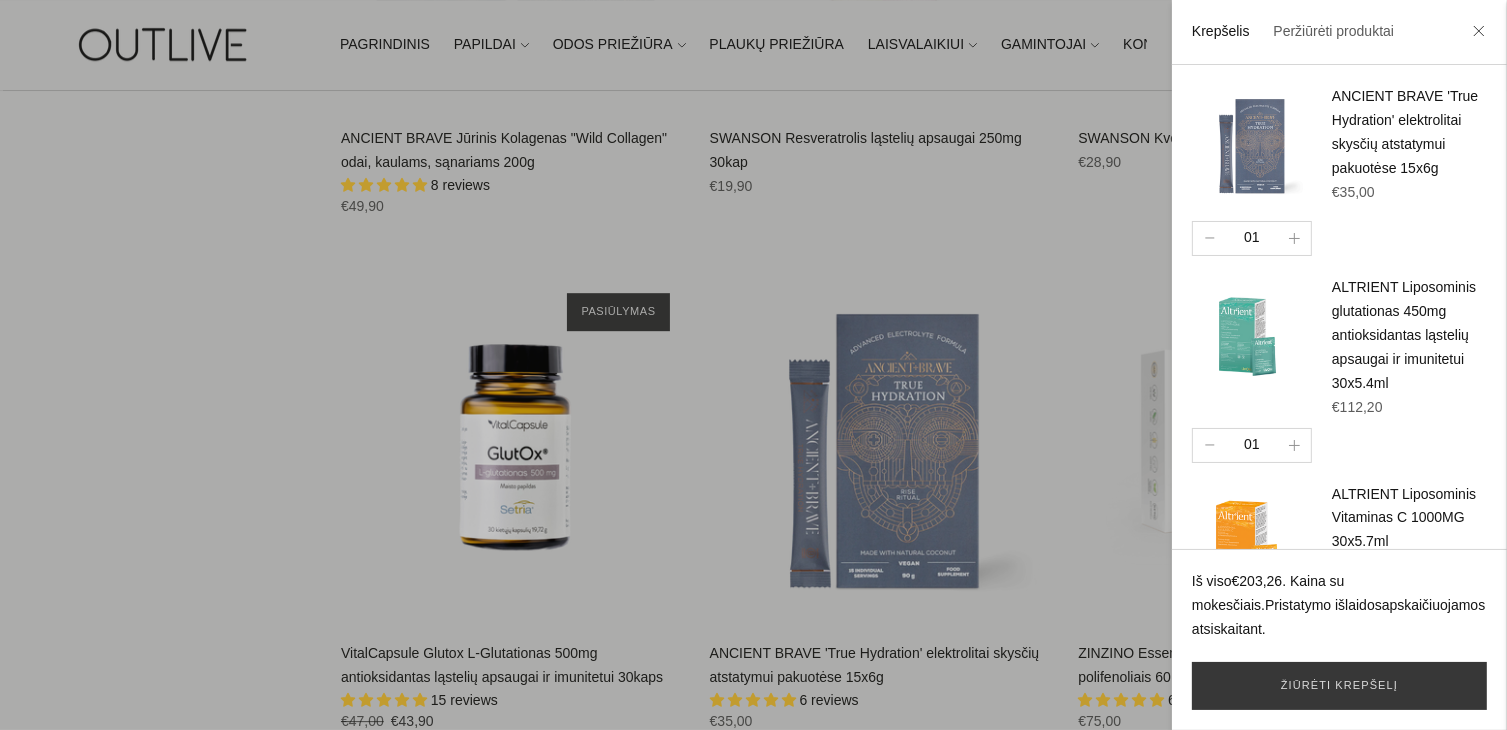 click at bounding box center (753, 365) 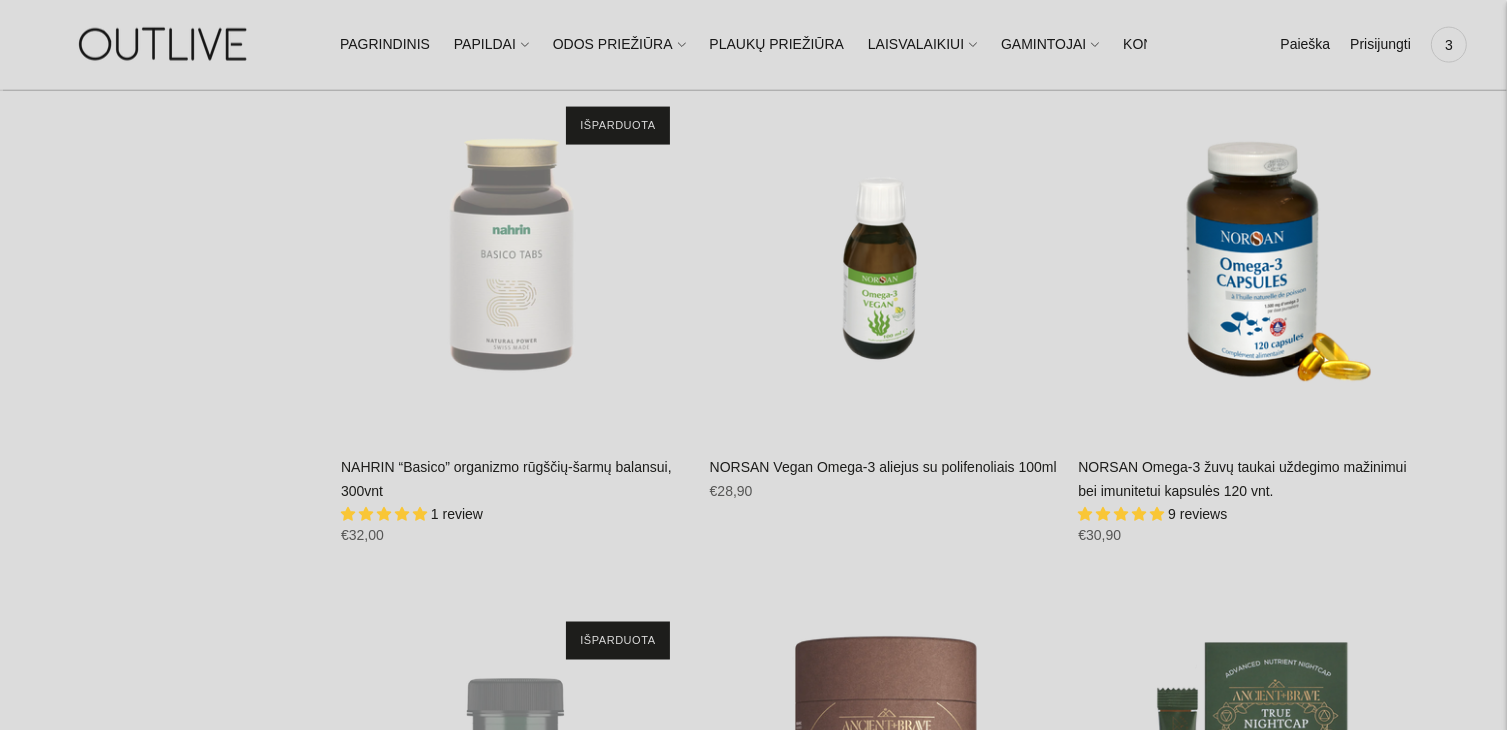 scroll, scrollTop: 10700, scrollLeft: 0, axis: vertical 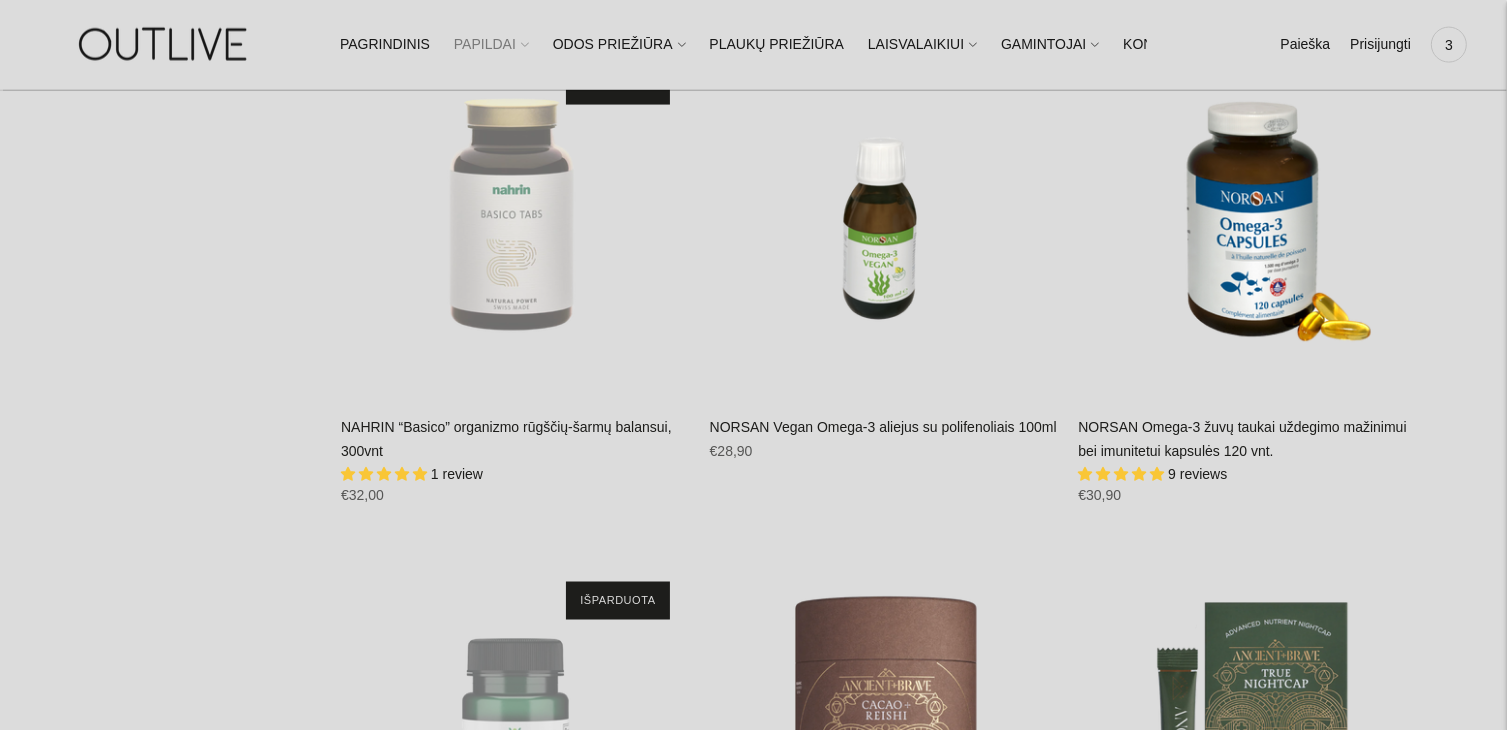 click on "PAPILDAI" at bounding box center (491, 45) 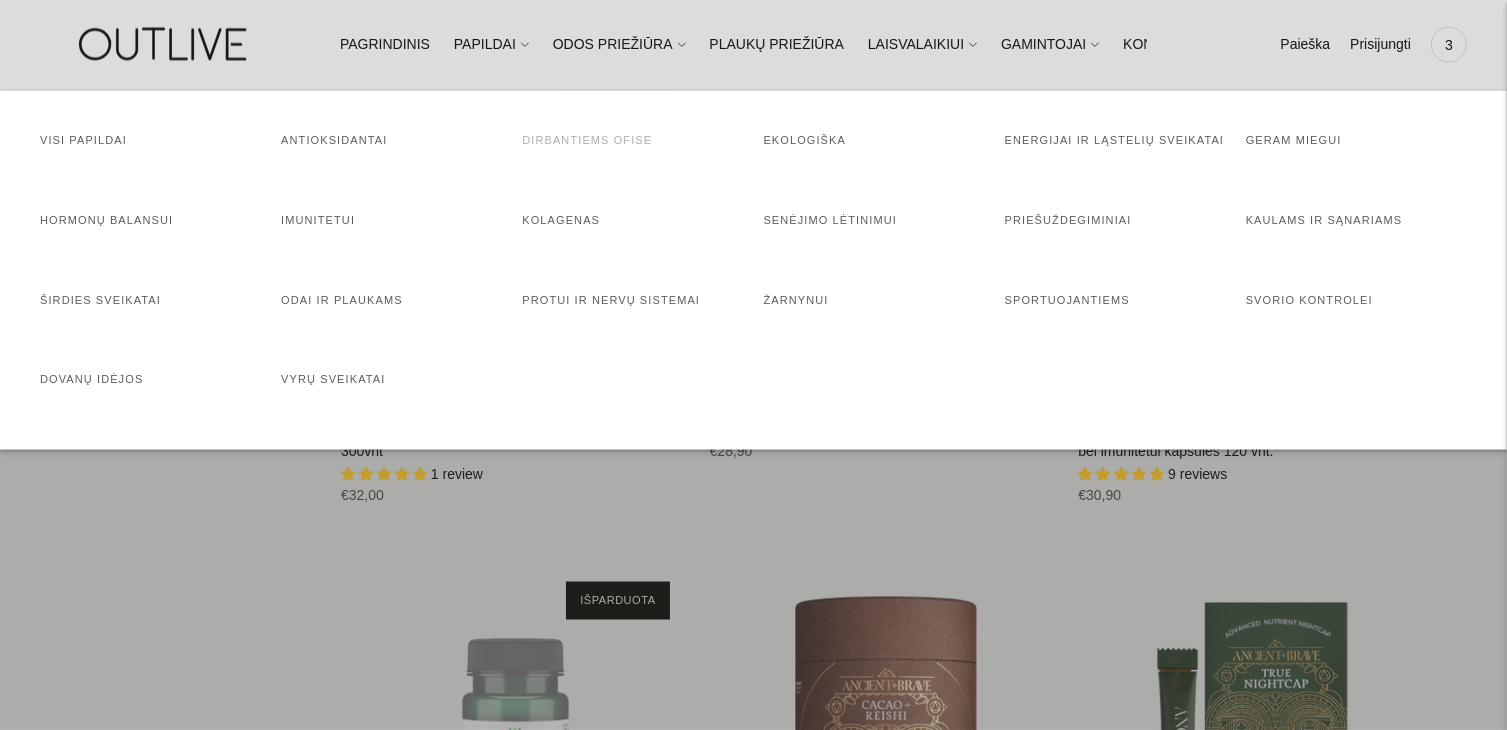 click on "Dirbantiems ofise" at bounding box center (587, 140) 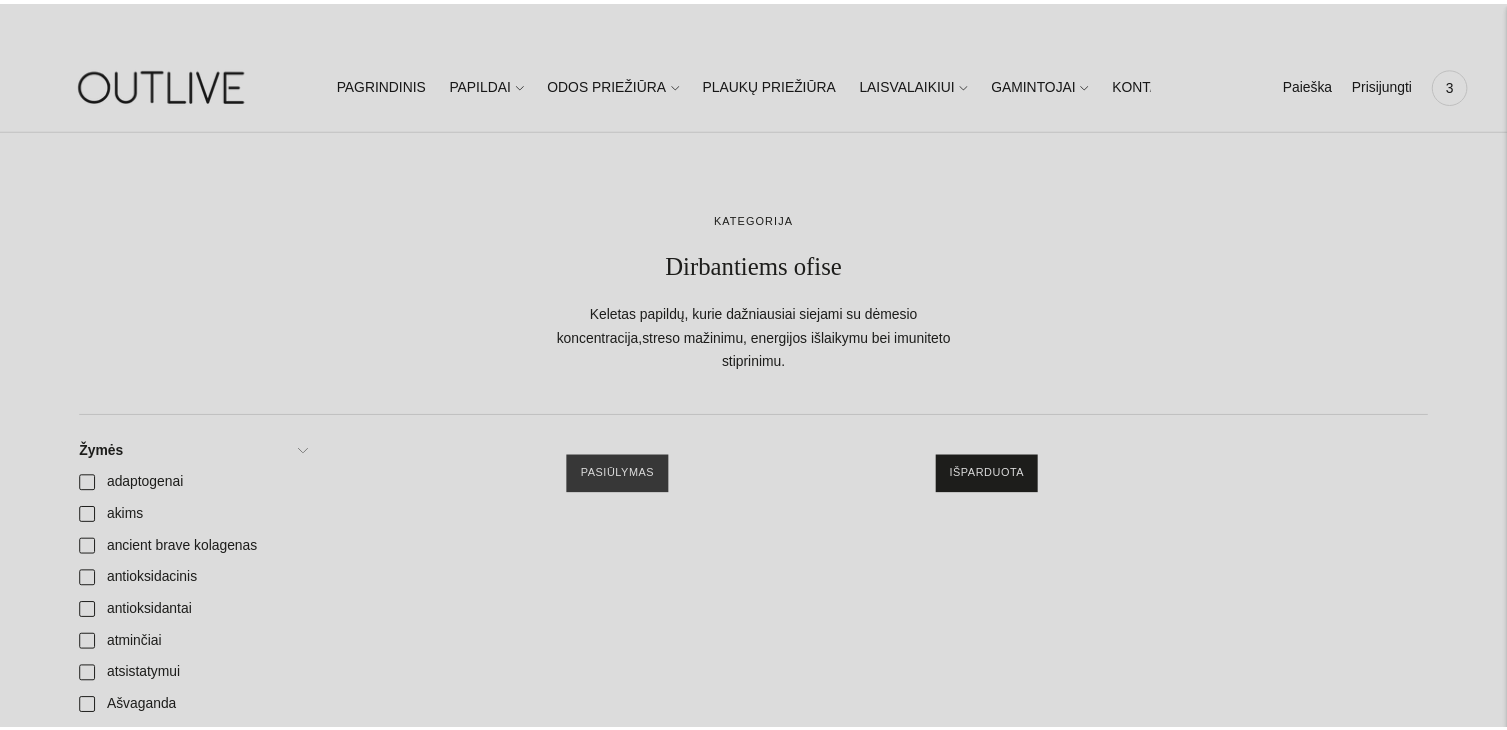 scroll, scrollTop: 0, scrollLeft: 0, axis: both 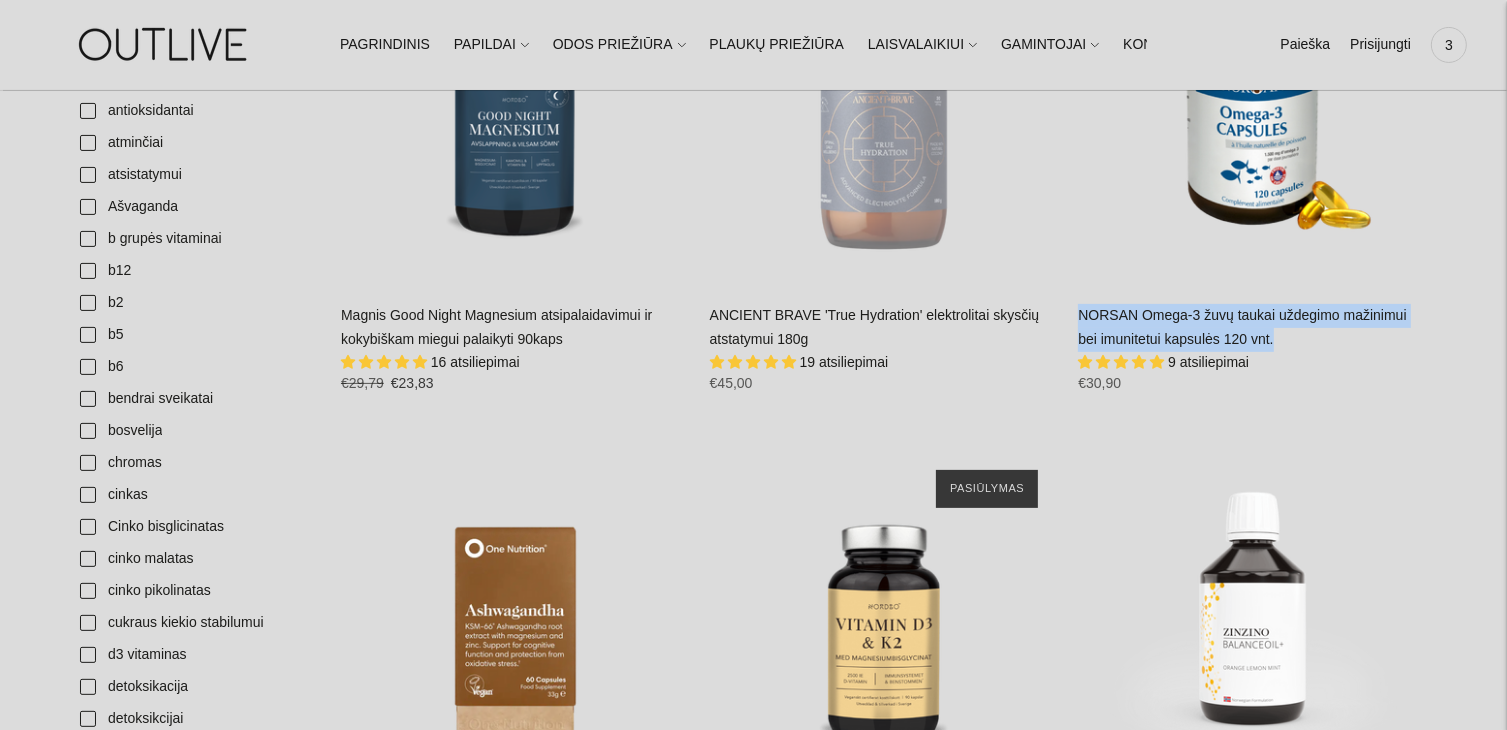 drag, startPoint x: 1075, startPoint y: 297, endPoint x: 1263, endPoint y: 315, distance: 188.85974 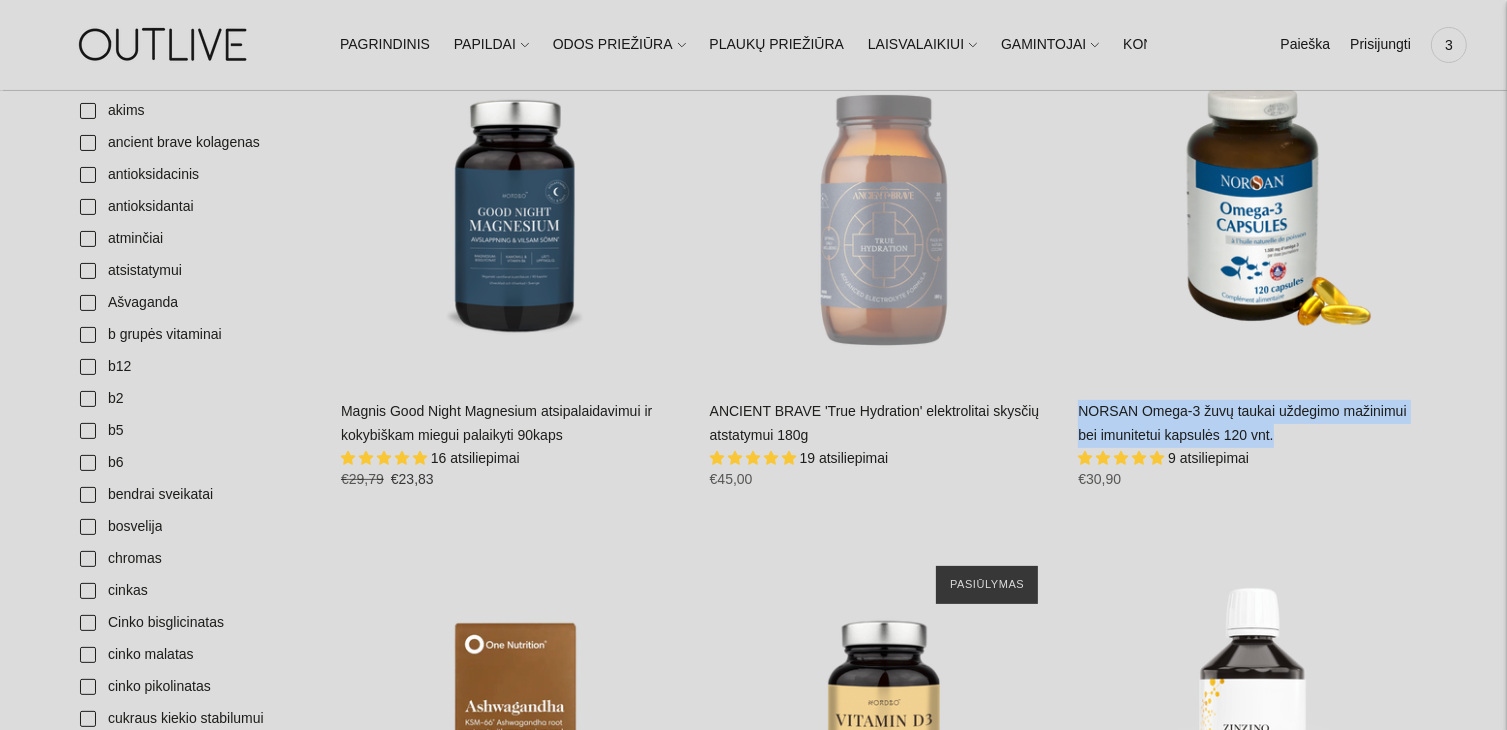 scroll, scrollTop: 400, scrollLeft: 0, axis: vertical 